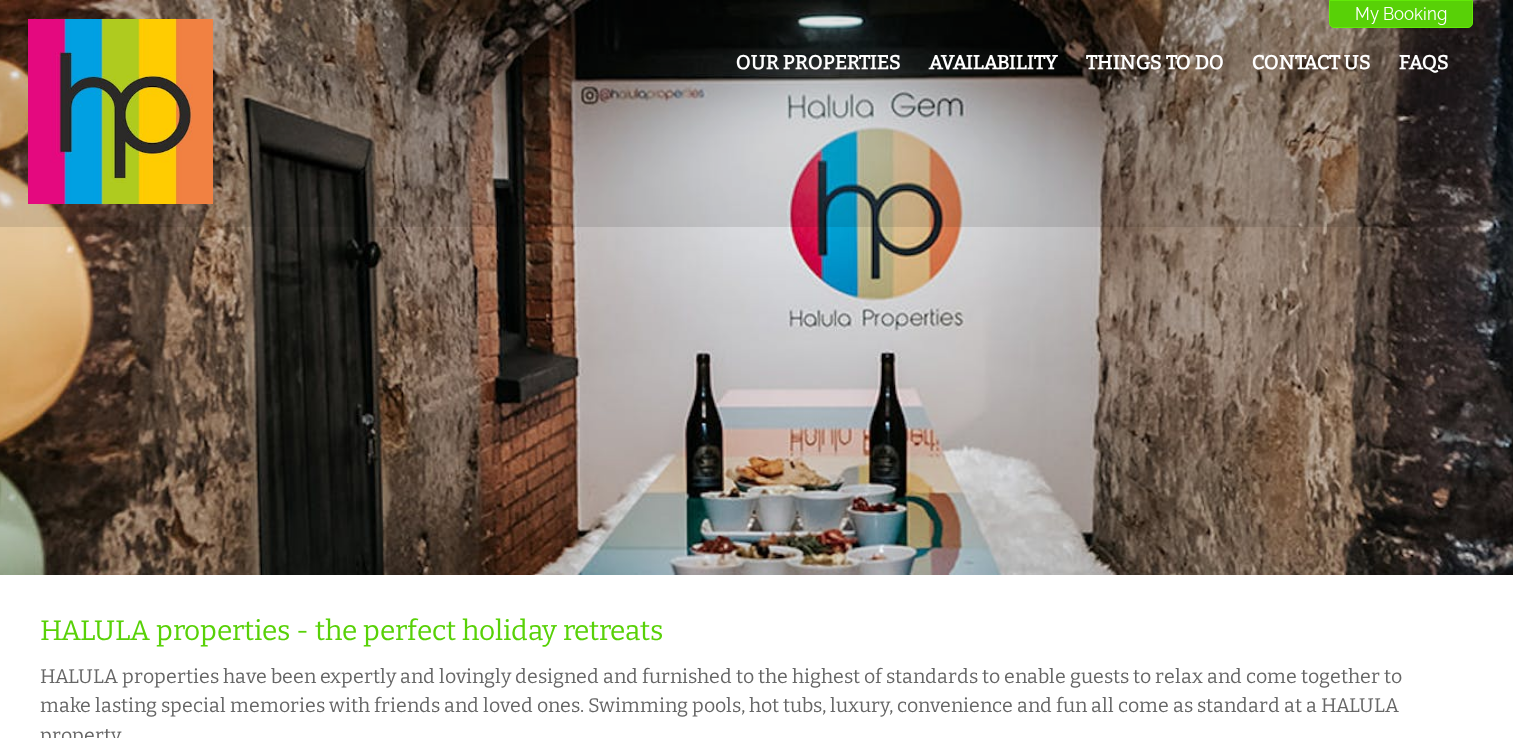 scroll, scrollTop: 0, scrollLeft: 0, axis: both 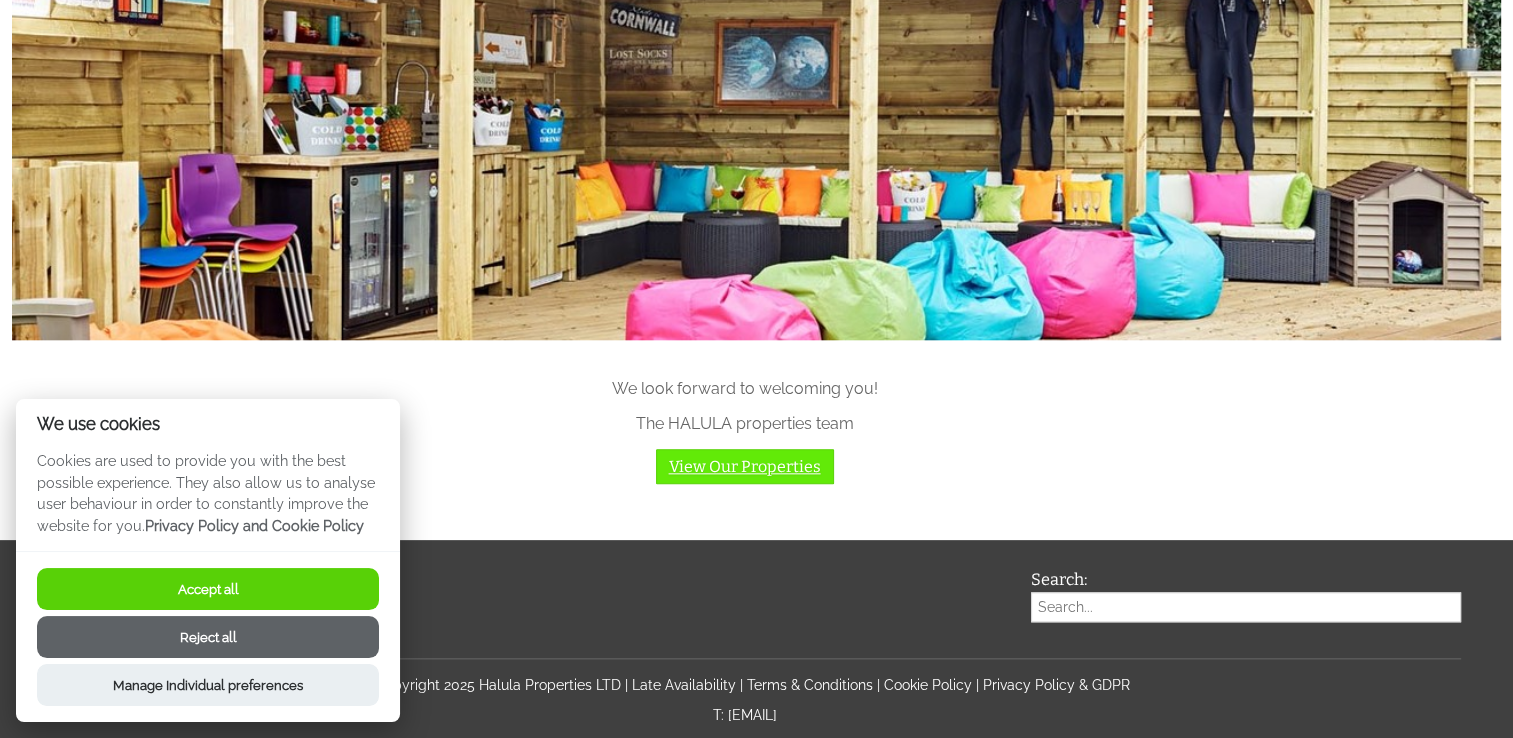 click on "View Our Properties" at bounding box center (745, 466) 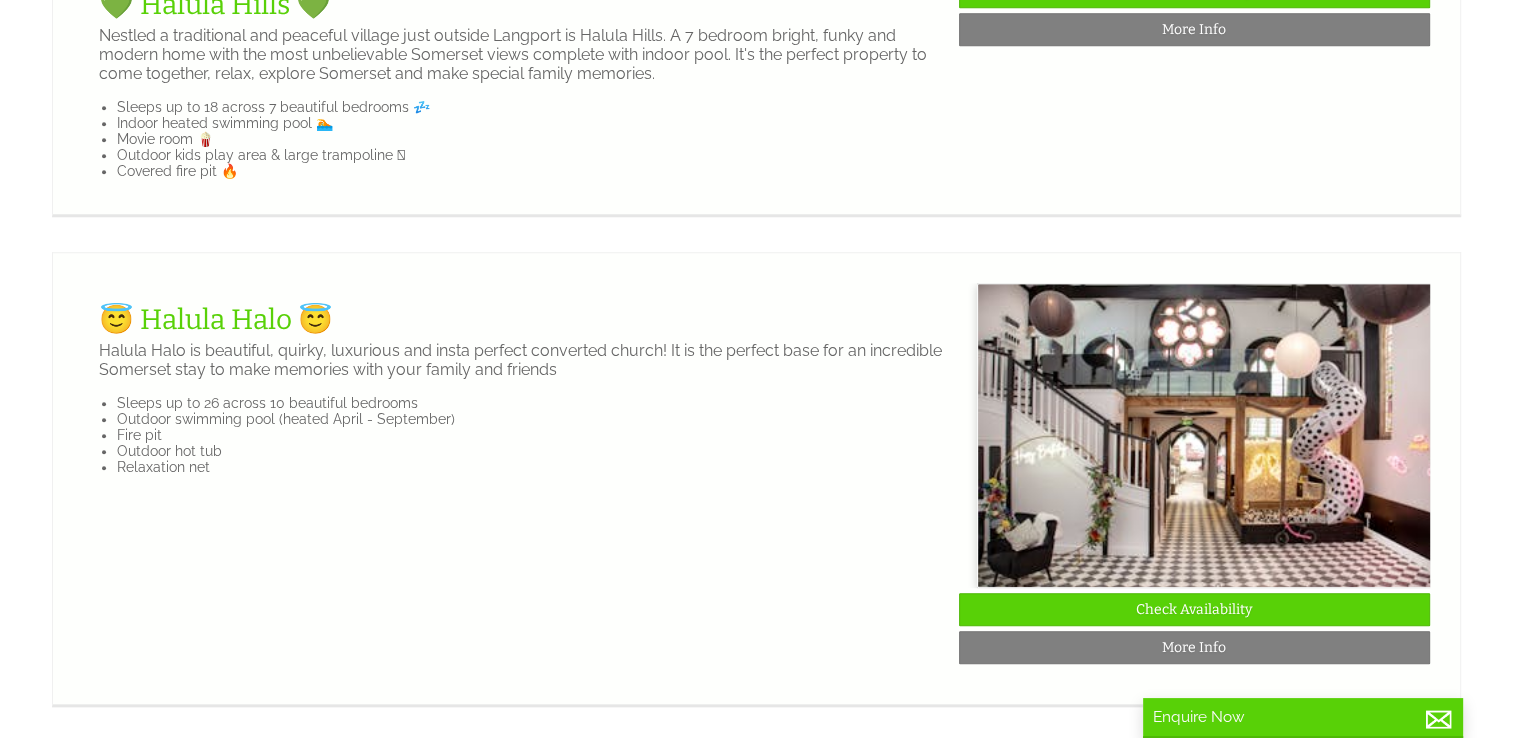 scroll, scrollTop: 0, scrollLeft: 0, axis: both 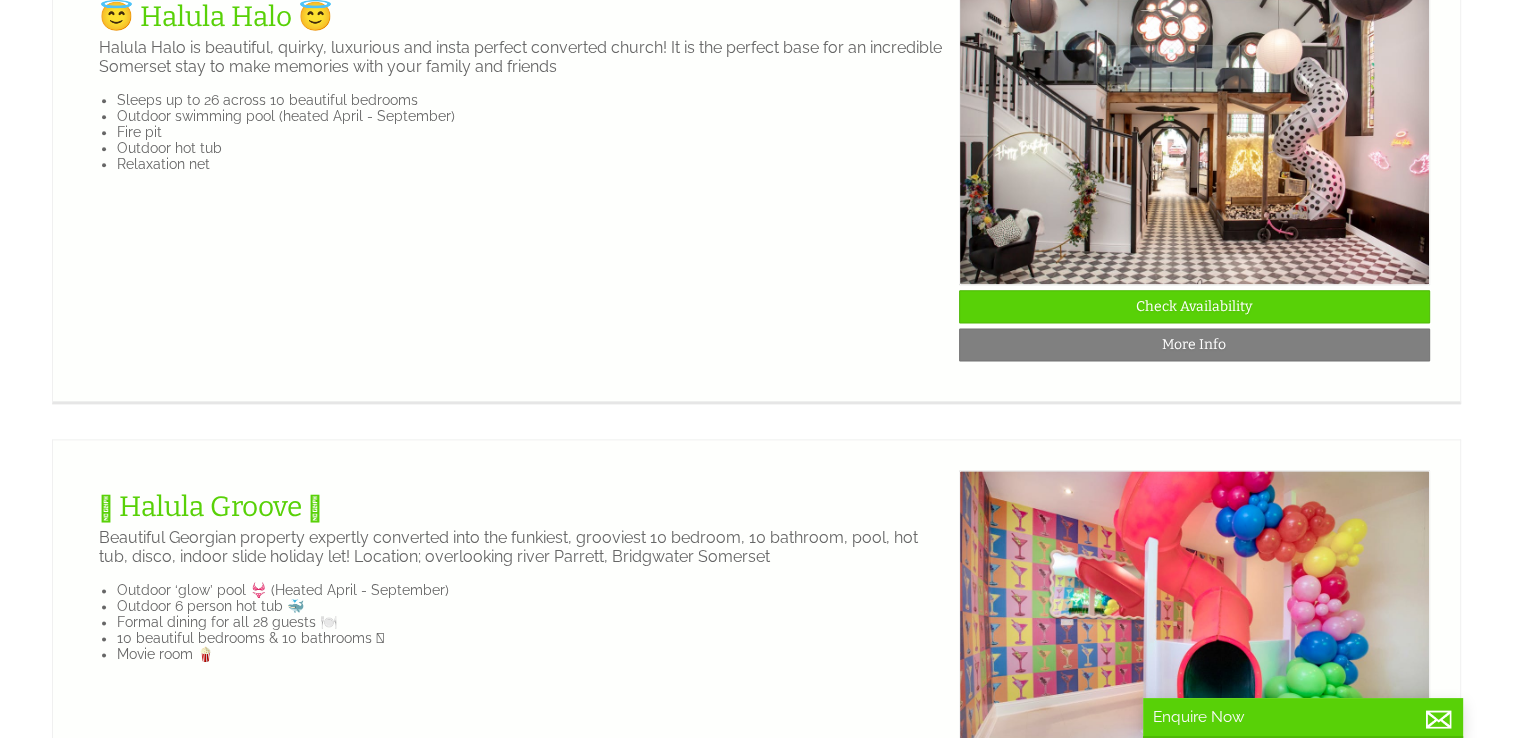 click at bounding box center [1194, -334] 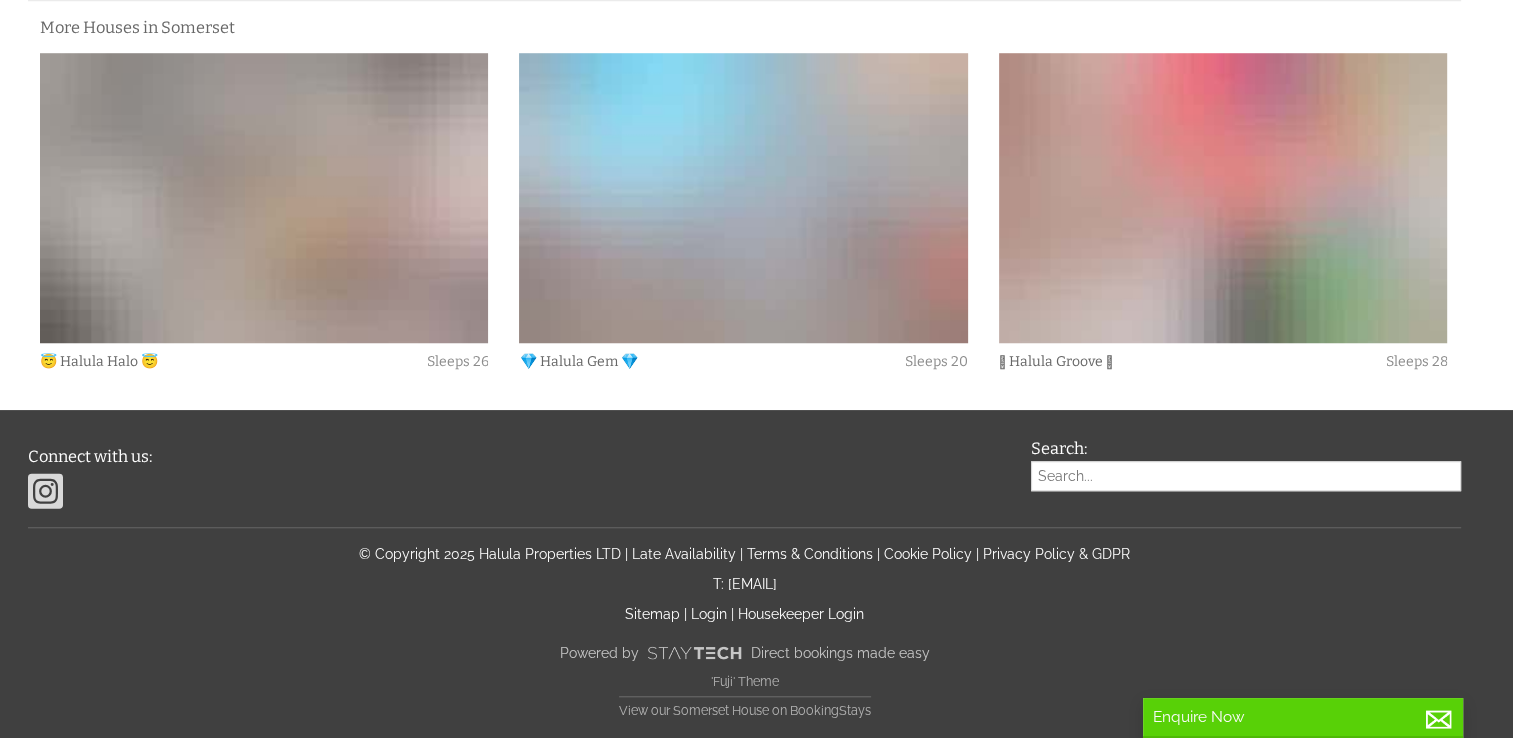 scroll, scrollTop: 0, scrollLeft: 0, axis: both 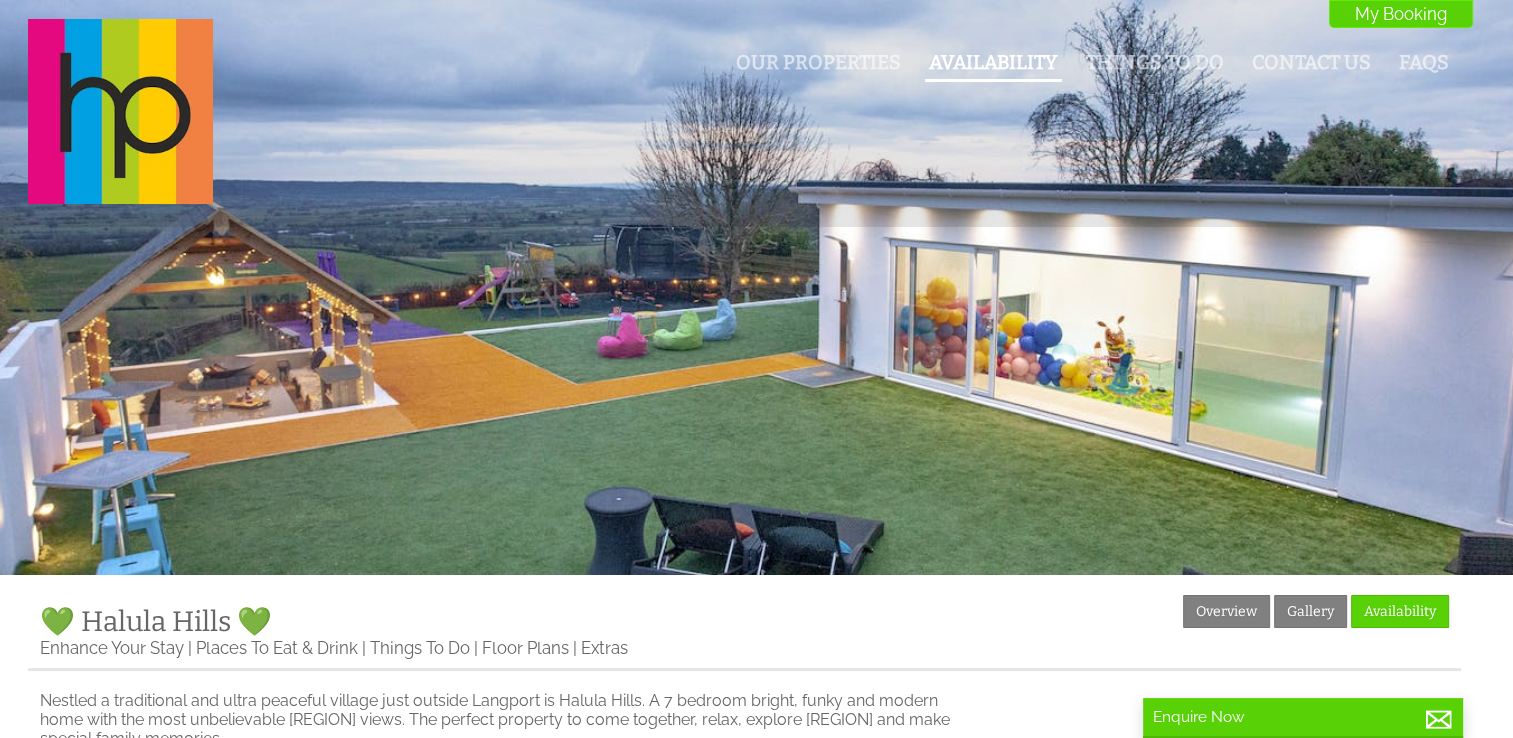 click on "Availability" at bounding box center (993, 62) 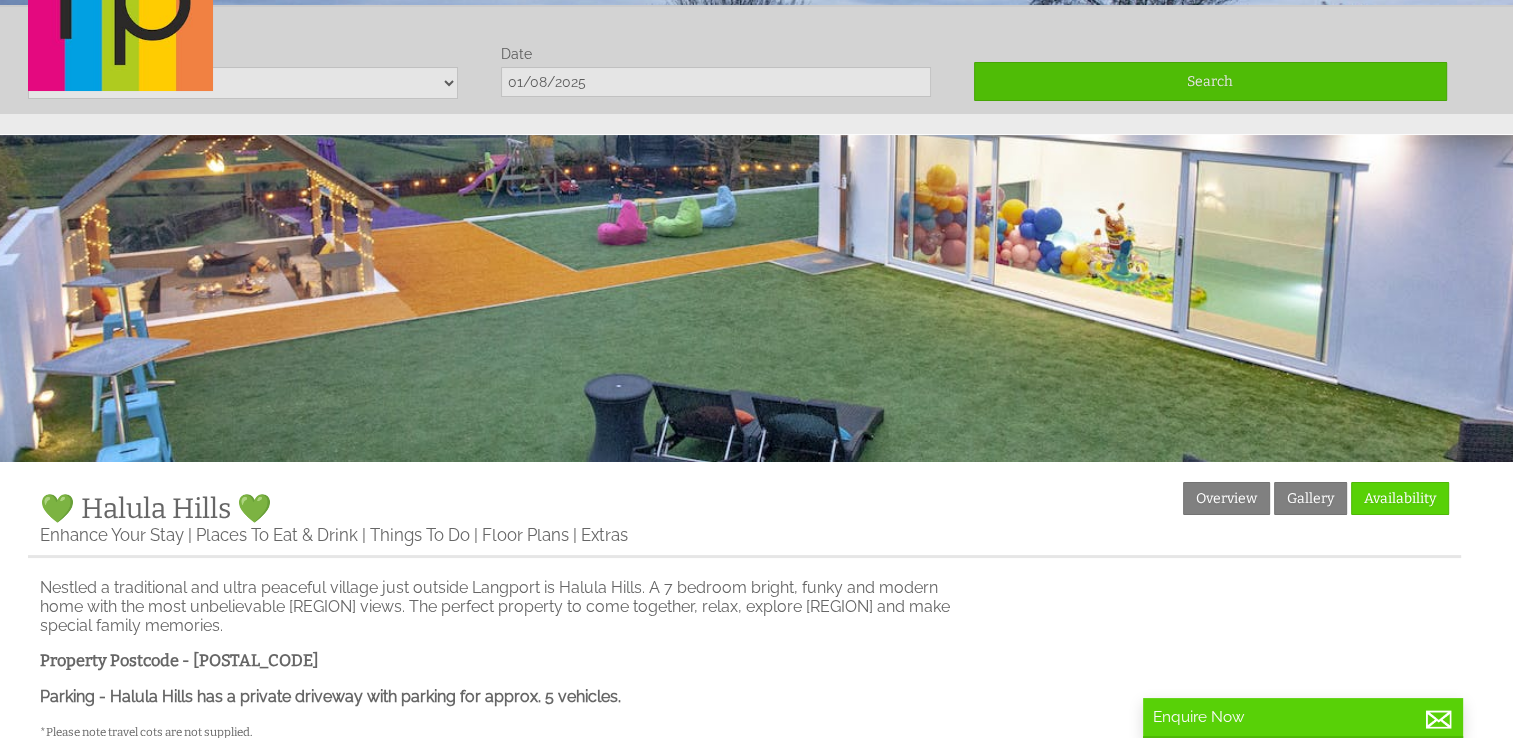 scroll, scrollTop: 118, scrollLeft: 0, axis: vertical 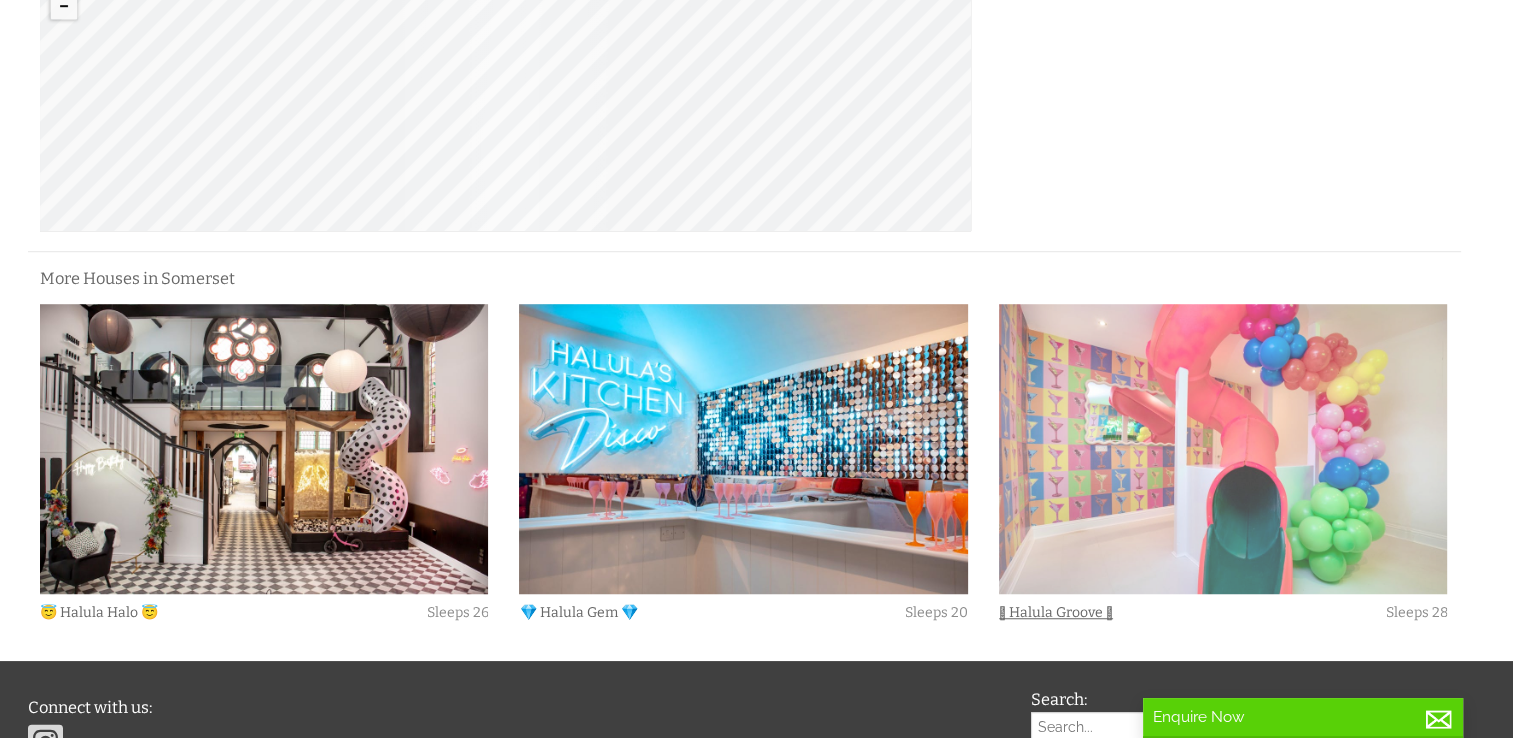 click at bounding box center (1223, 449) 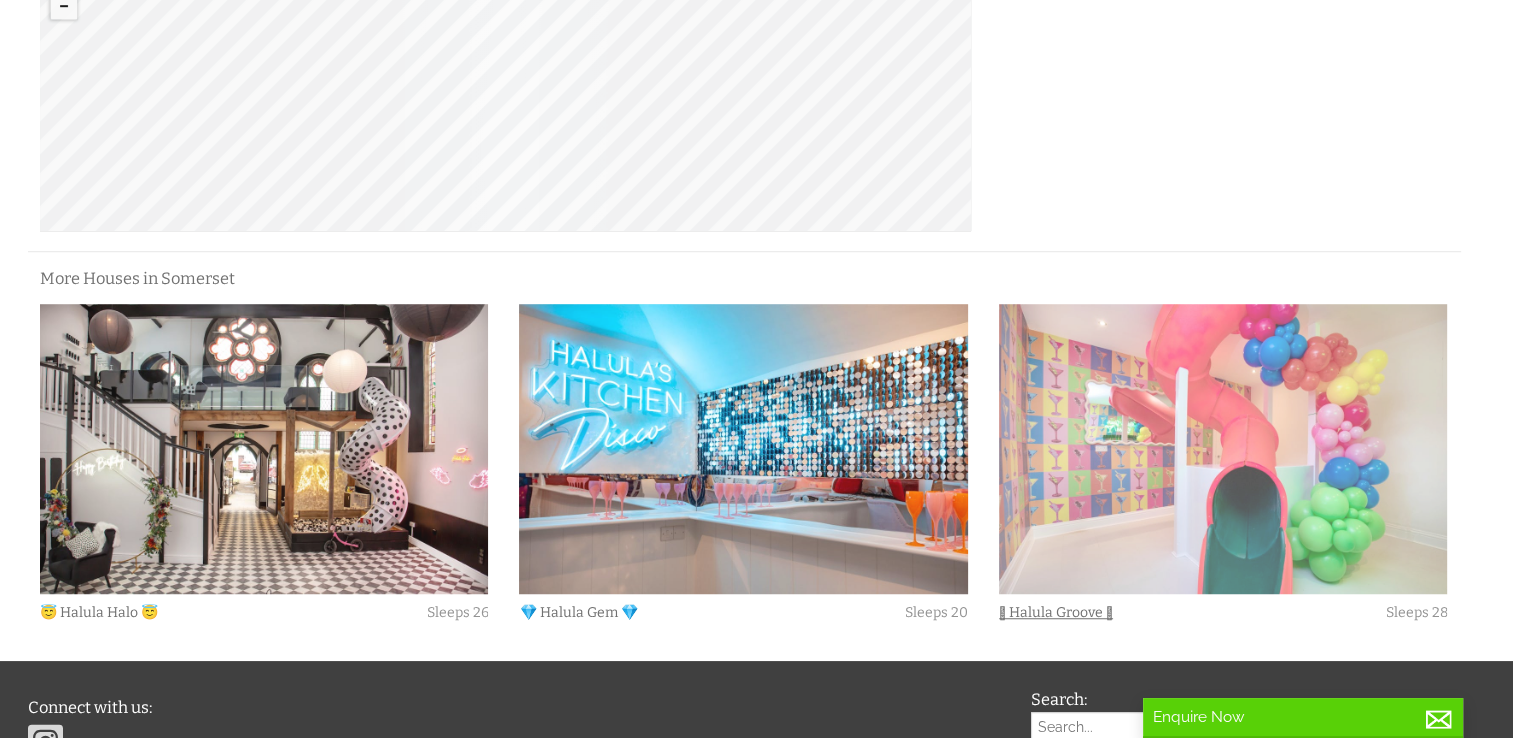 scroll, scrollTop: 0, scrollLeft: 0, axis: both 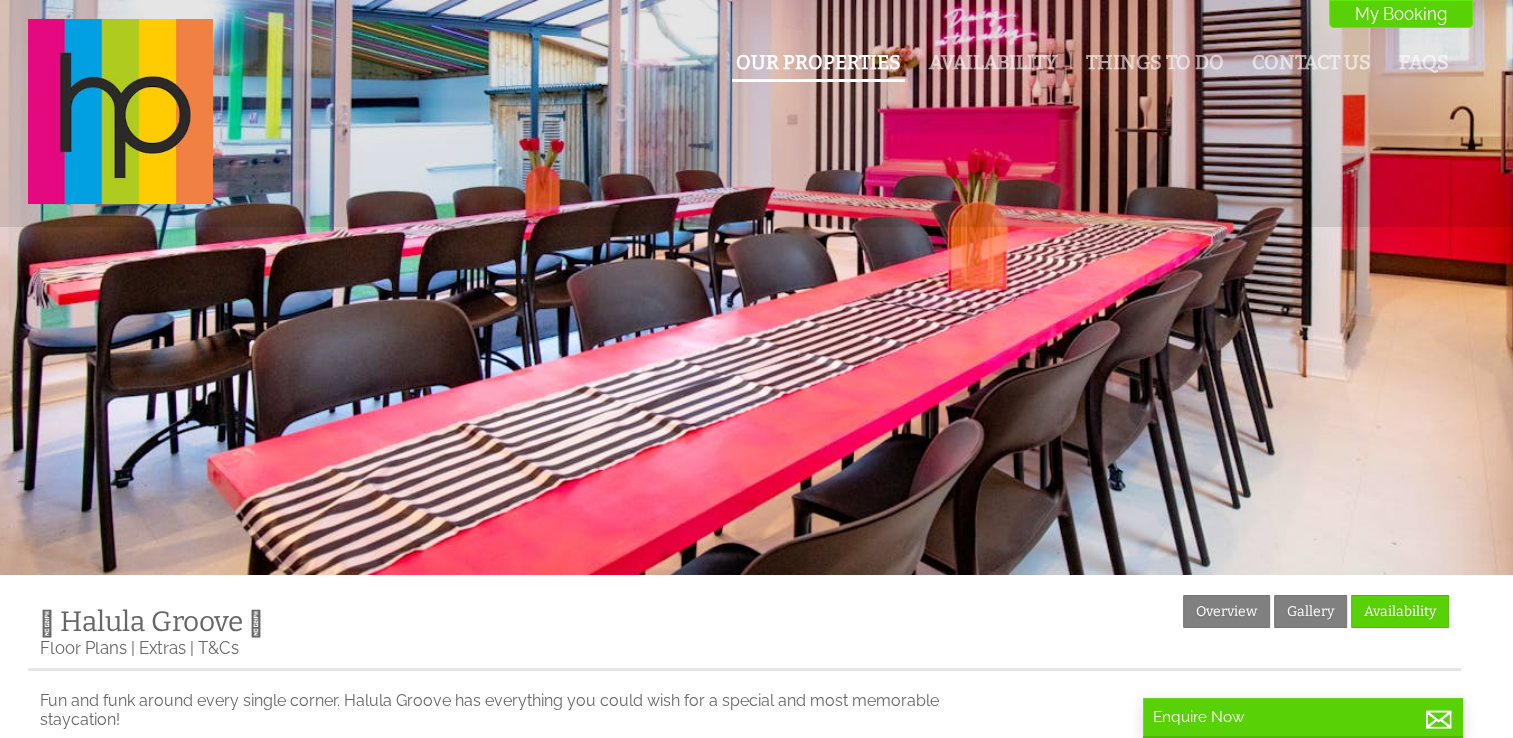 click on "Our Properties" at bounding box center (818, 62) 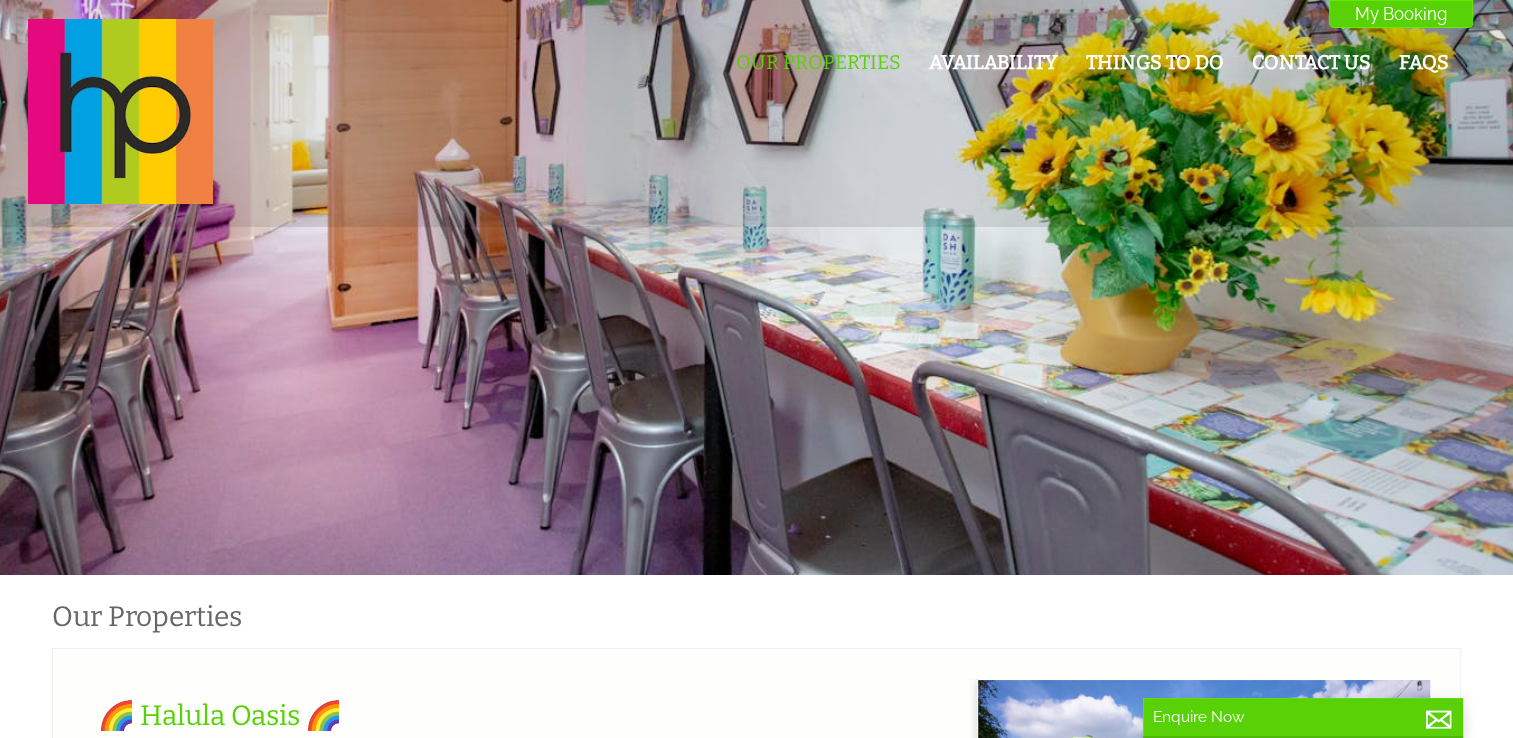 scroll, scrollTop: 0, scrollLeft: 18, axis: horizontal 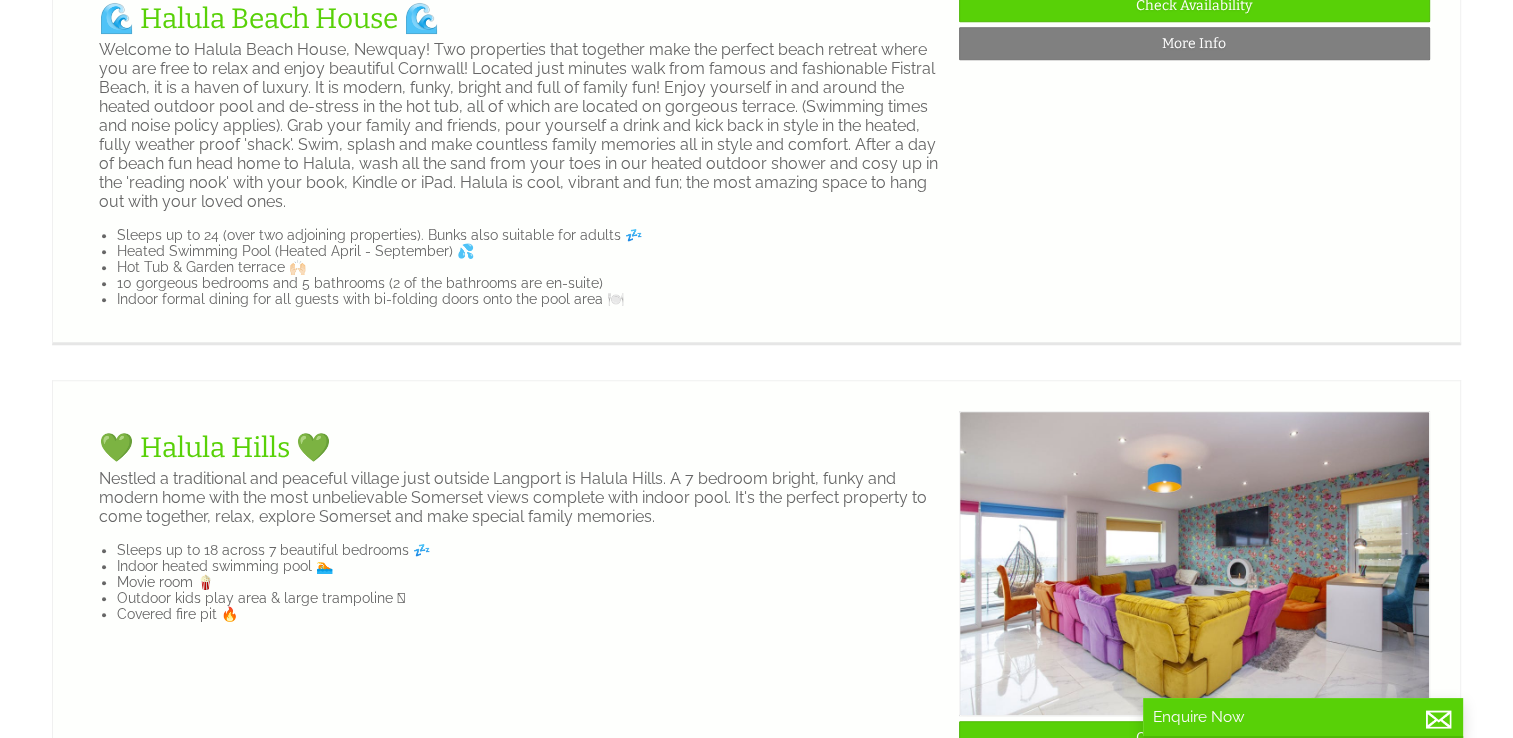 click on "More Info" at bounding box center [1194, -307] 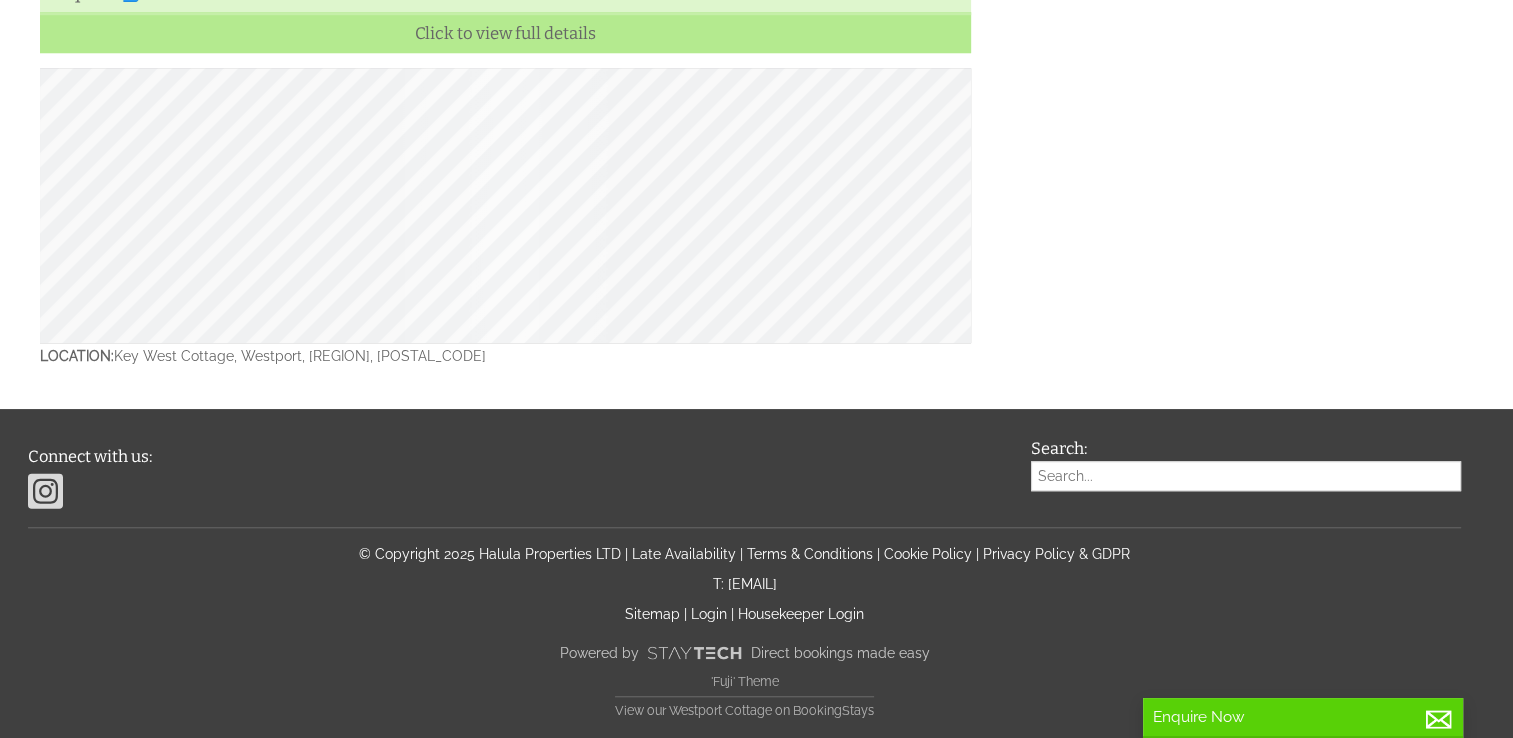scroll, scrollTop: 0, scrollLeft: 0, axis: both 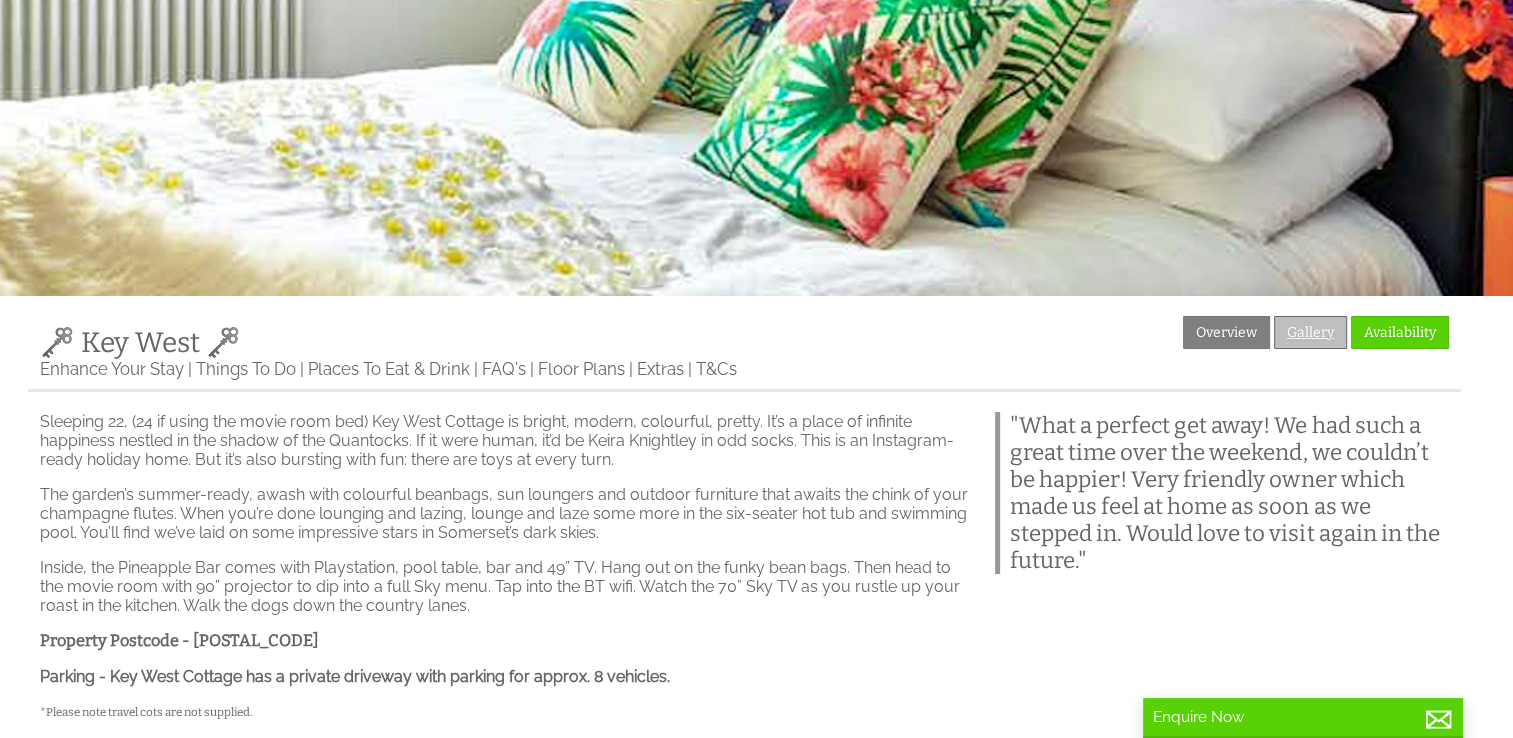 click on "Gallery" at bounding box center (1310, 332) 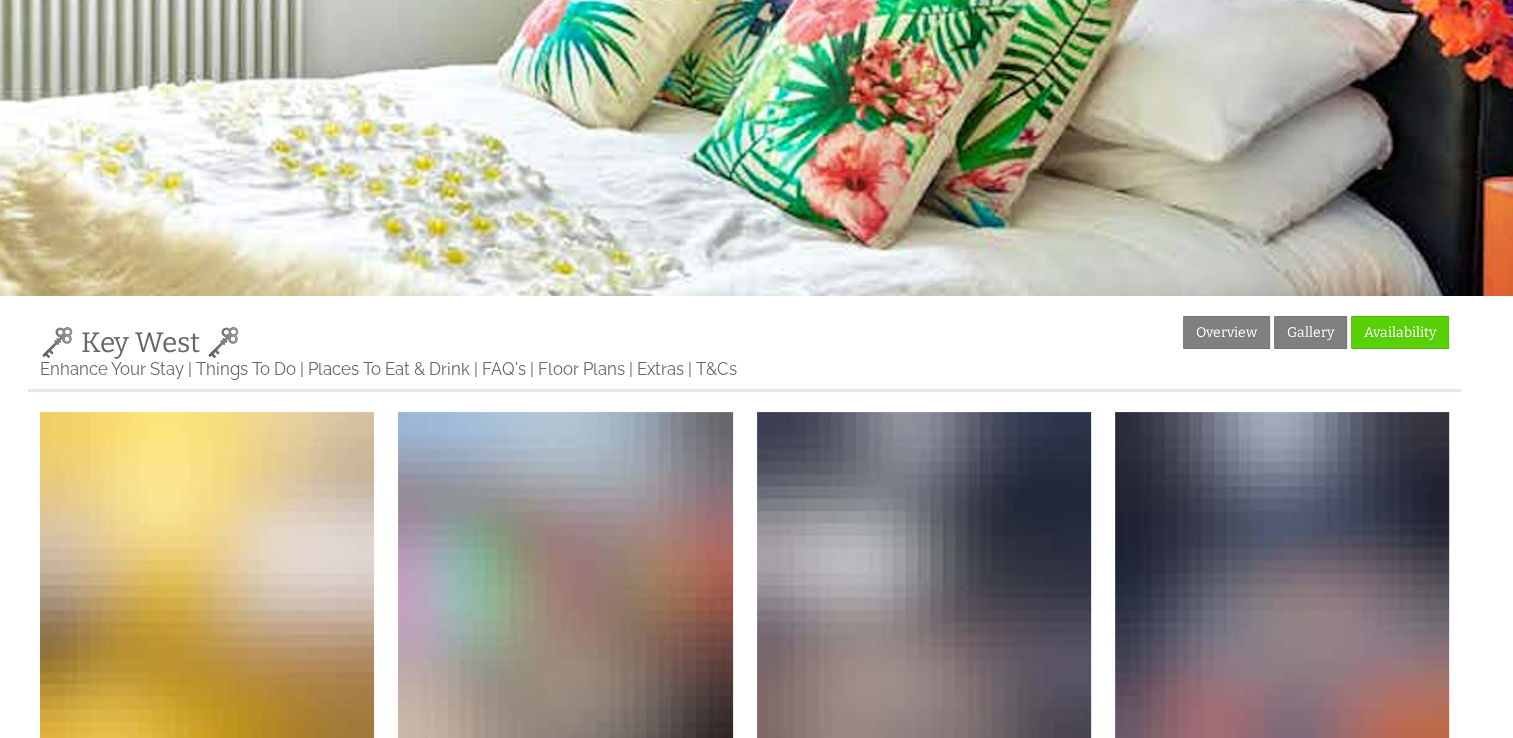 scroll, scrollTop: 0, scrollLeft: 0, axis: both 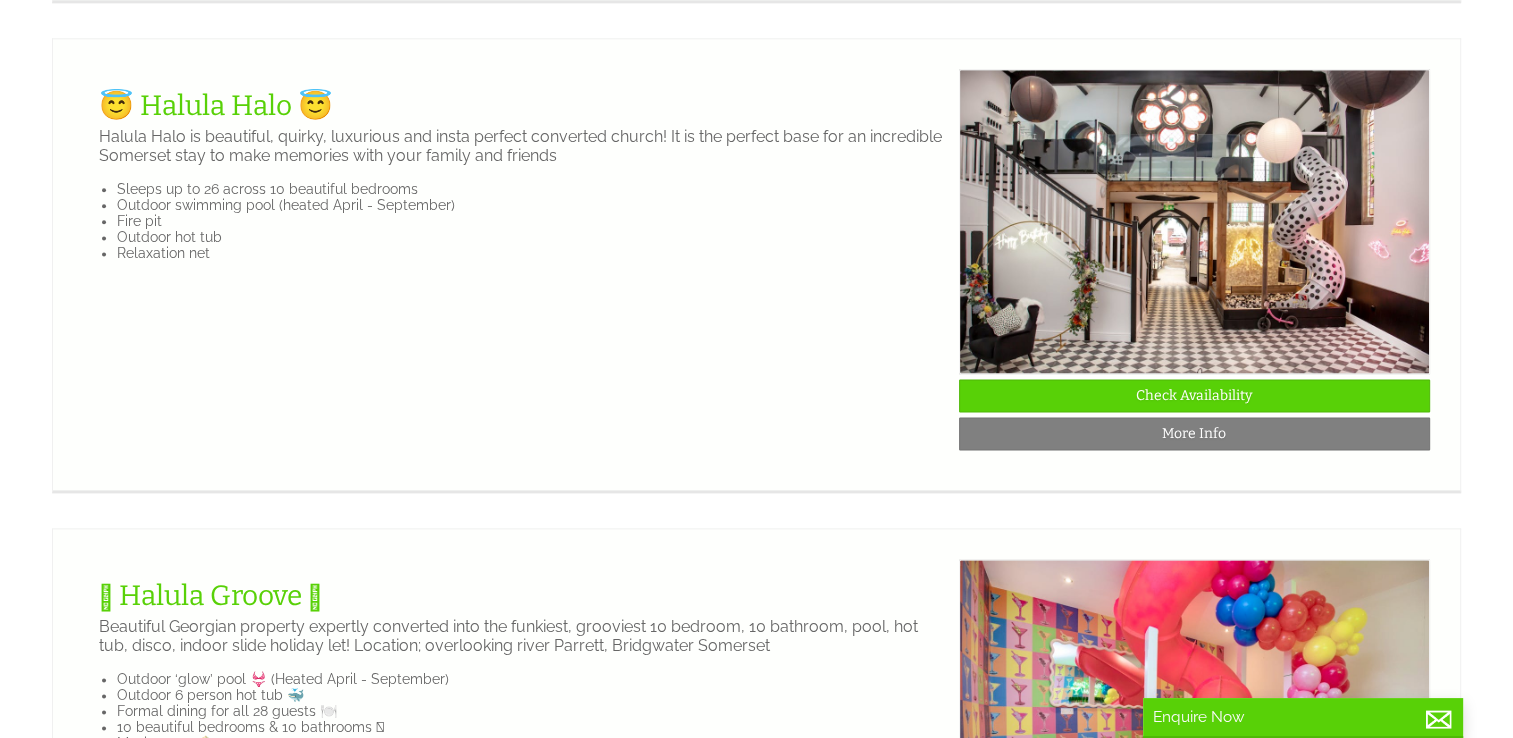 click at bounding box center (1194, -269) 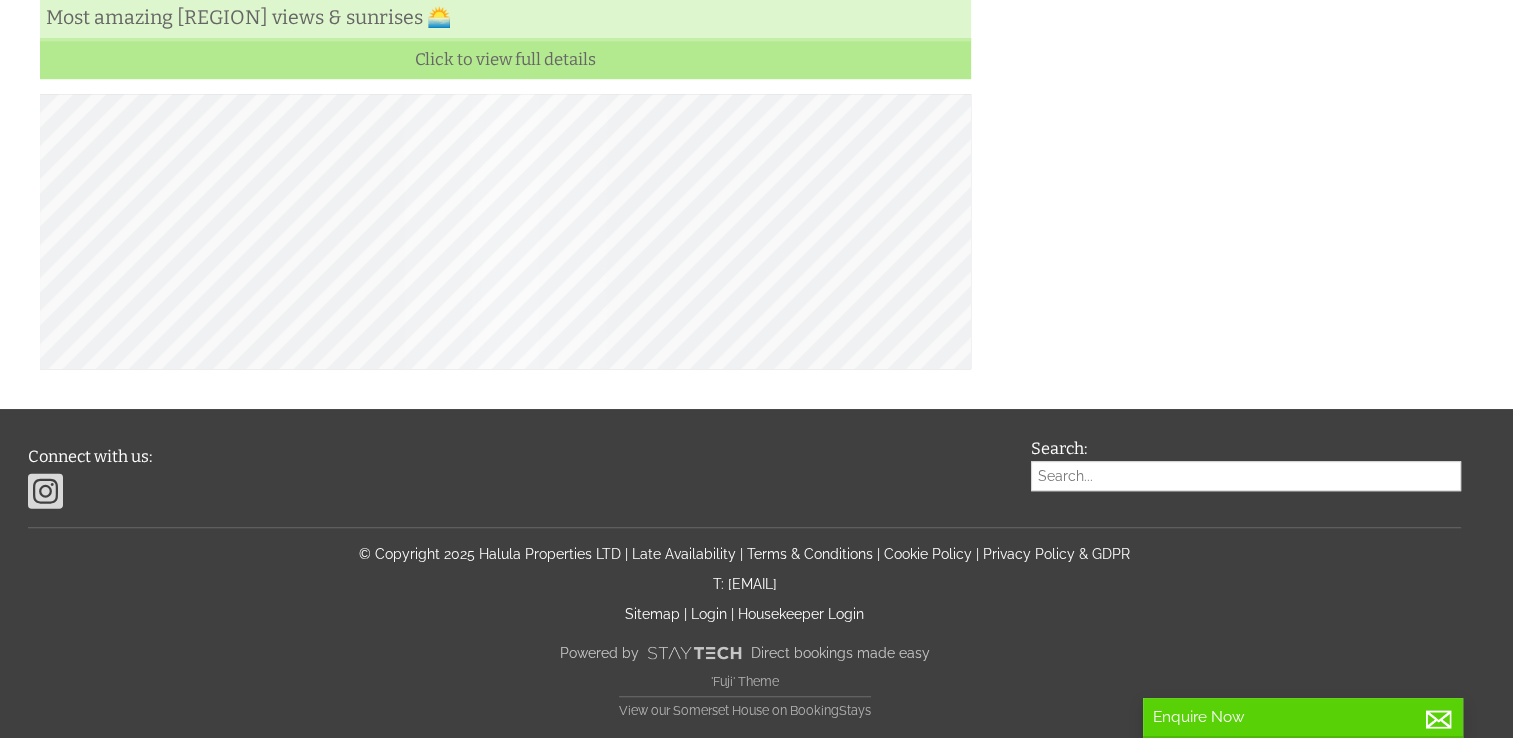 scroll, scrollTop: 0, scrollLeft: 0, axis: both 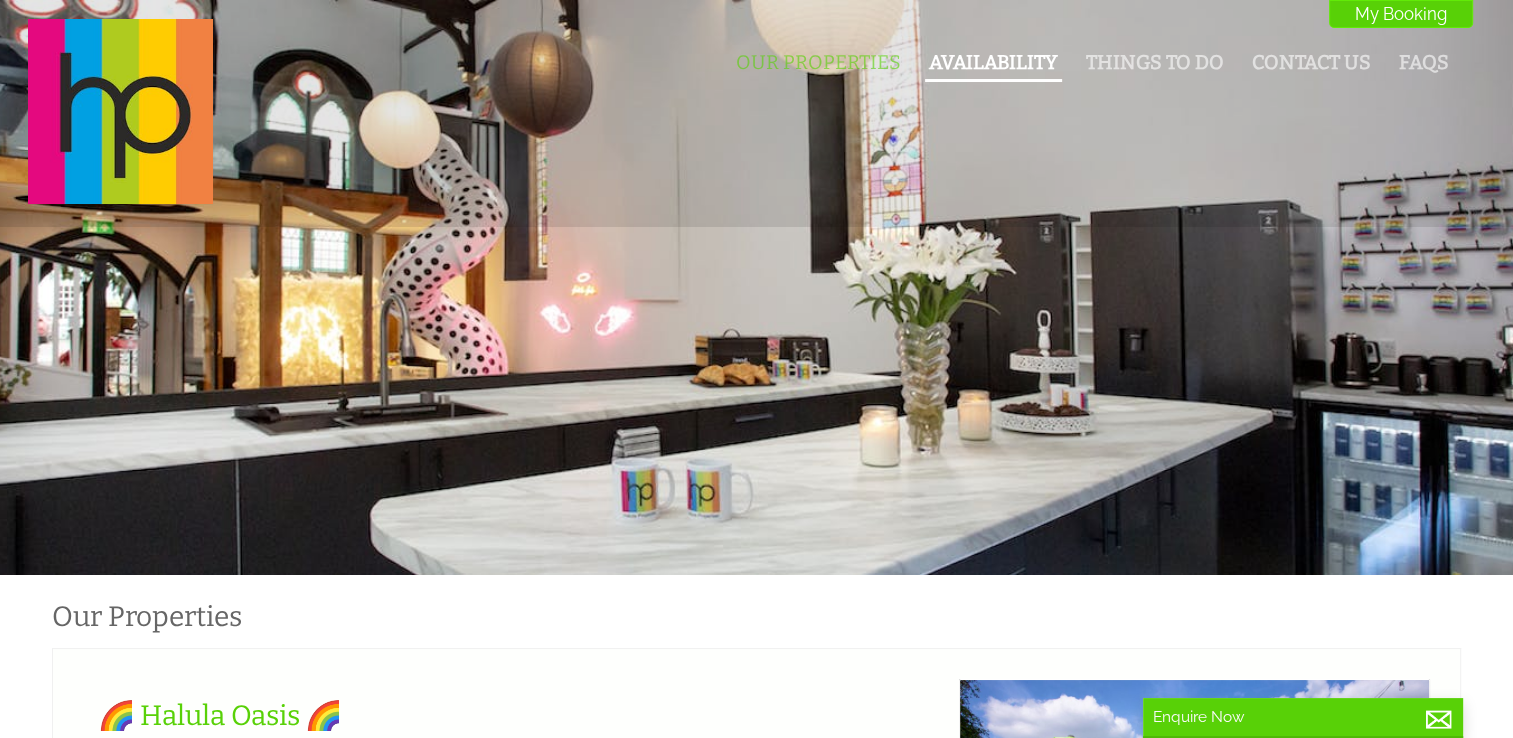 click on "Availability" at bounding box center (993, 62) 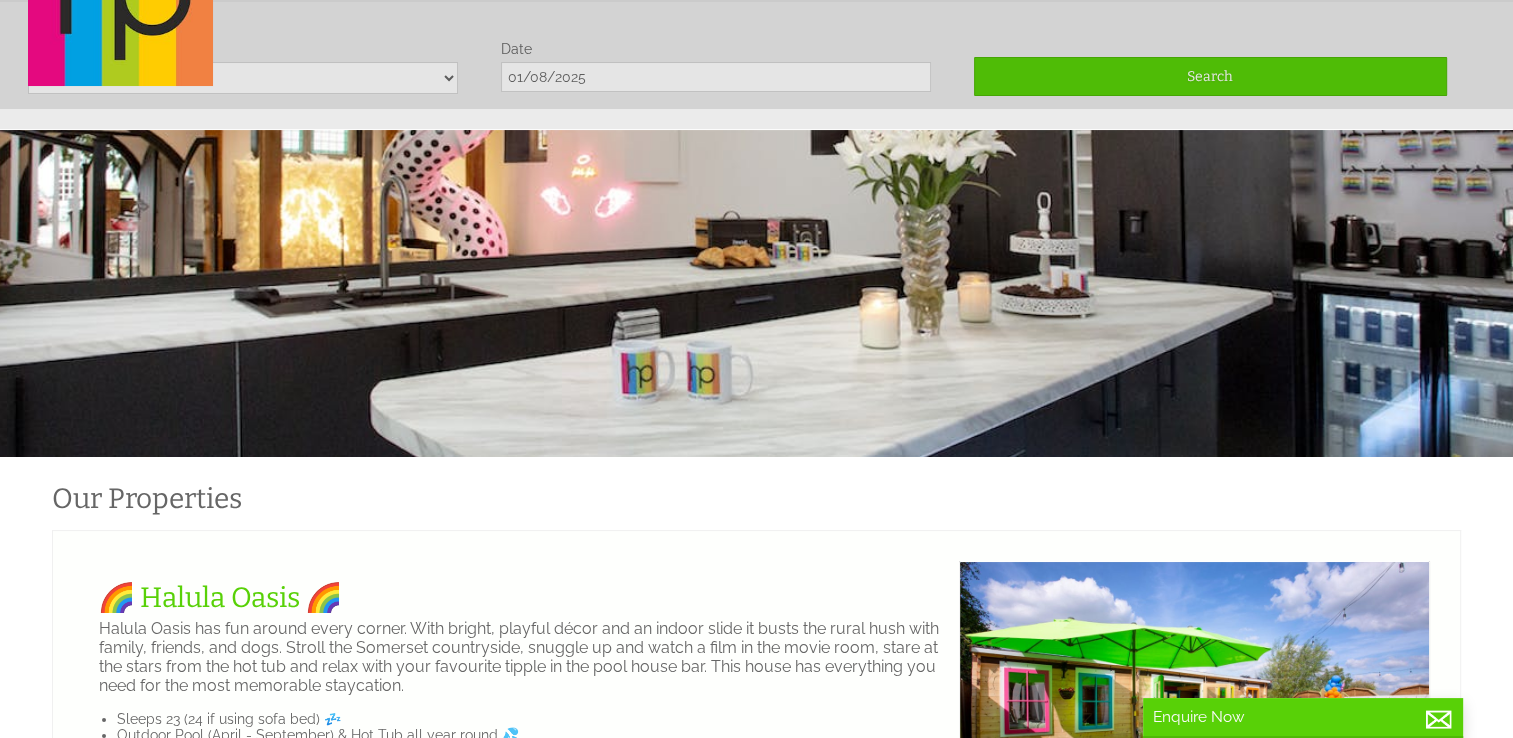 click on "Our Properties
Availability
Things To Do
Contact Us
FAQs
My Booking
My Booking" at bounding box center (744, -5) 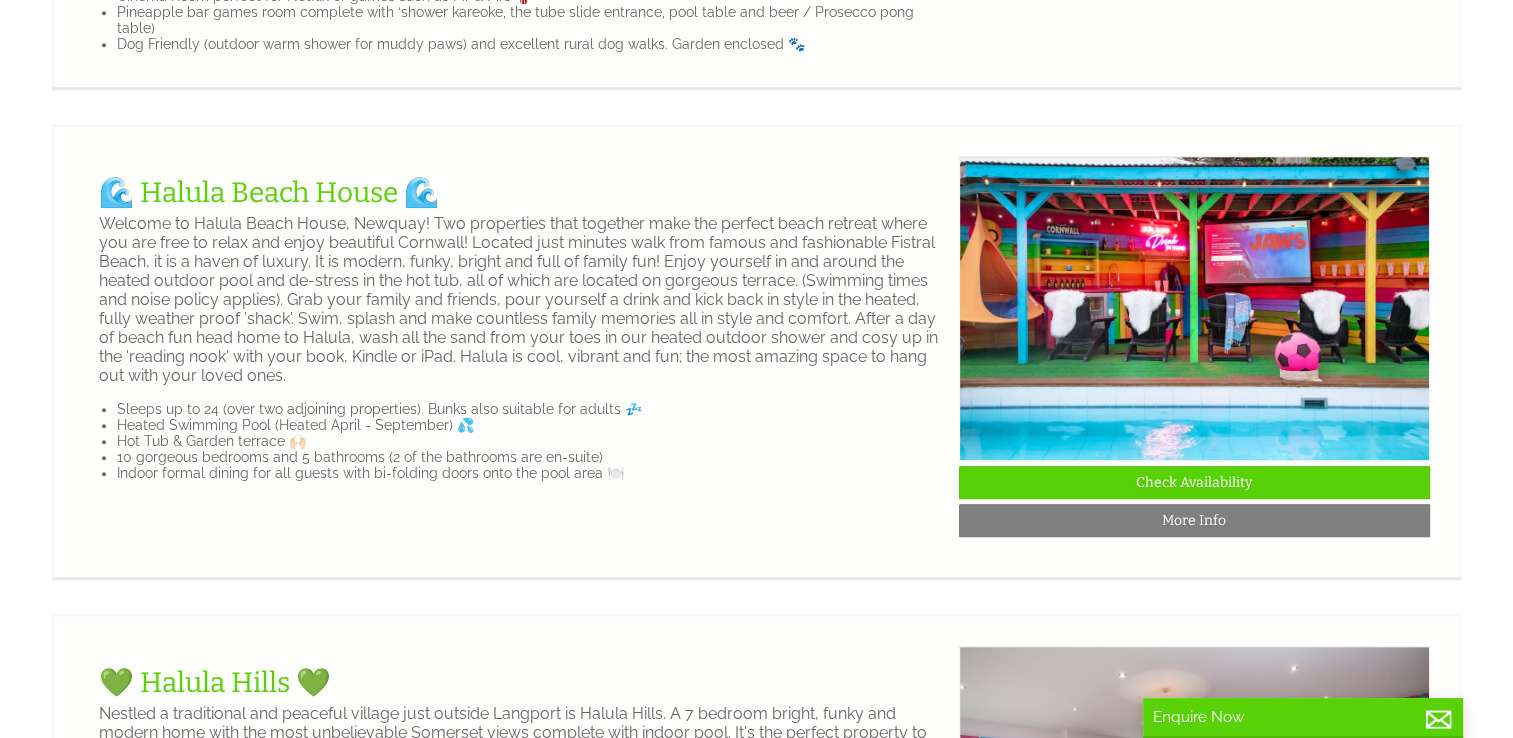 scroll, scrollTop: 1604, scrollLeft: 0, axis: vertical 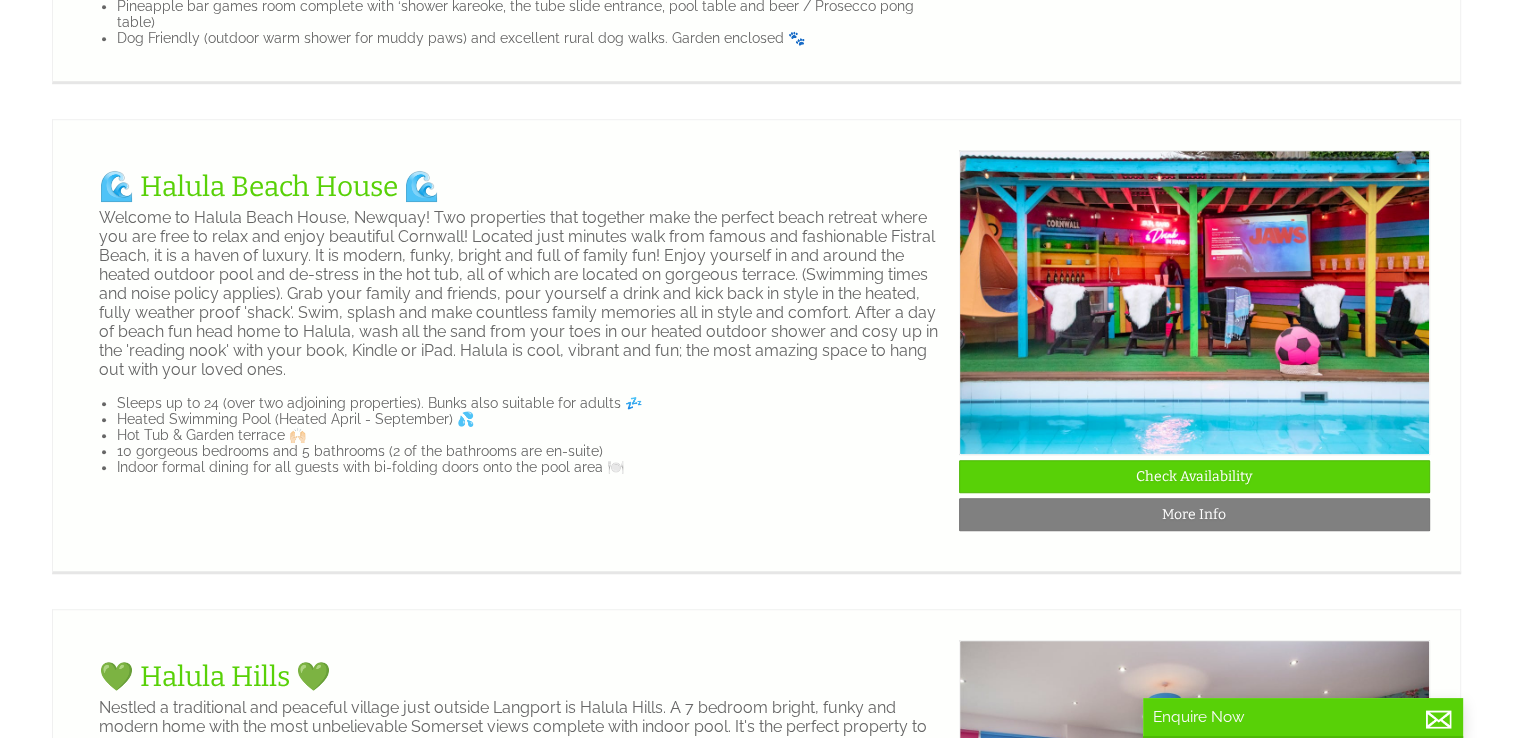 click on "More Info" at bounding box center [1194, -139] 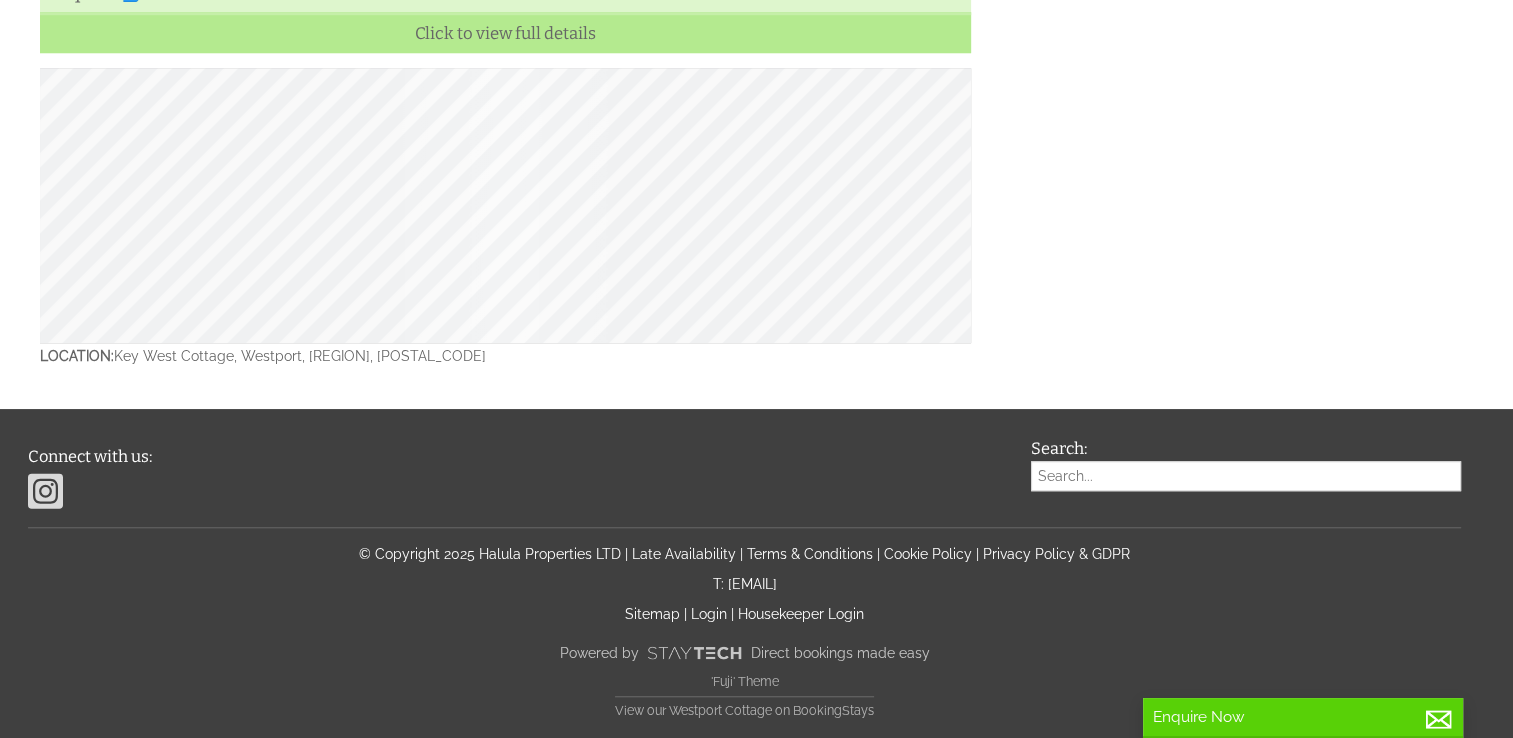 scroll, scrollTop: 0, scrollLeft: 0, axis: both 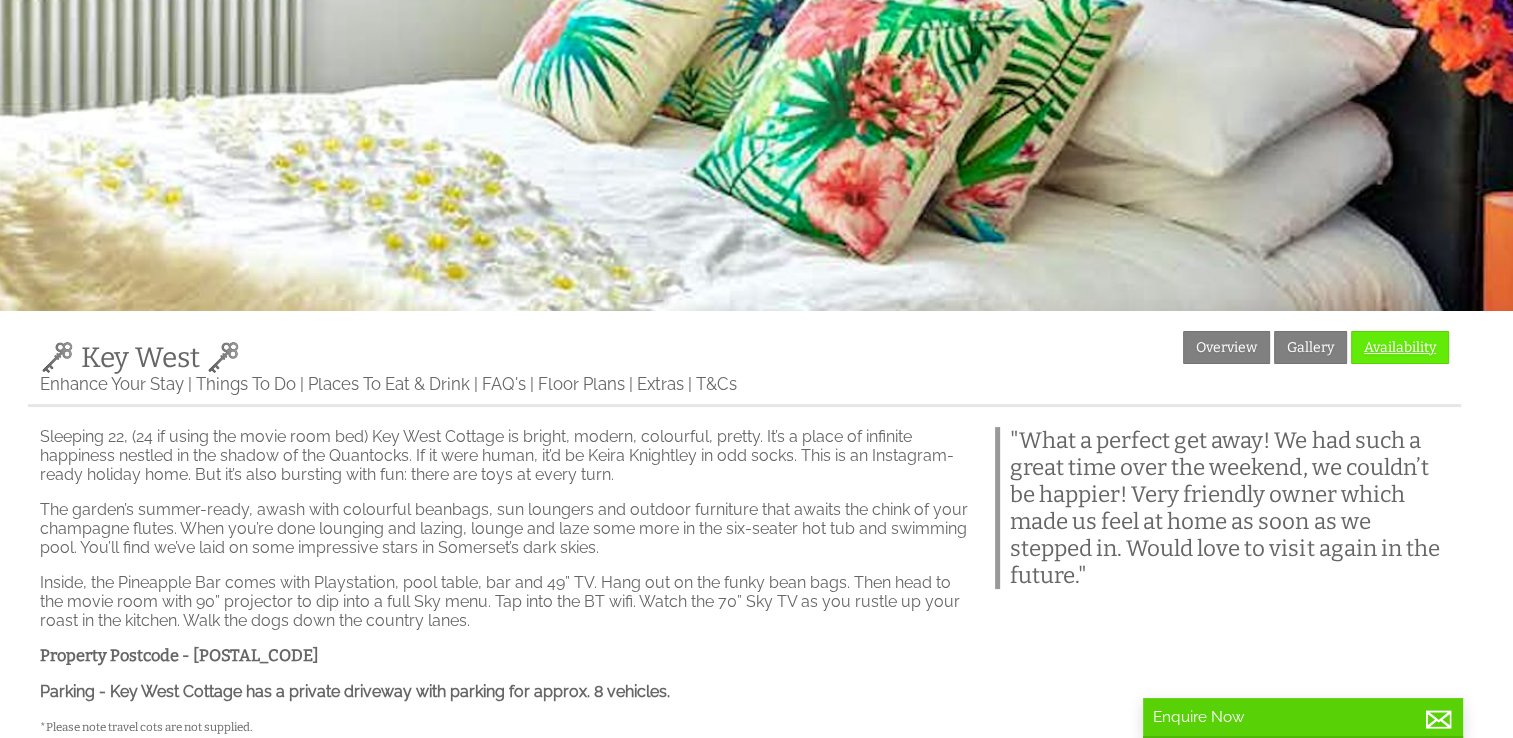 click on "Availability" at bounding box center (1400, 347) 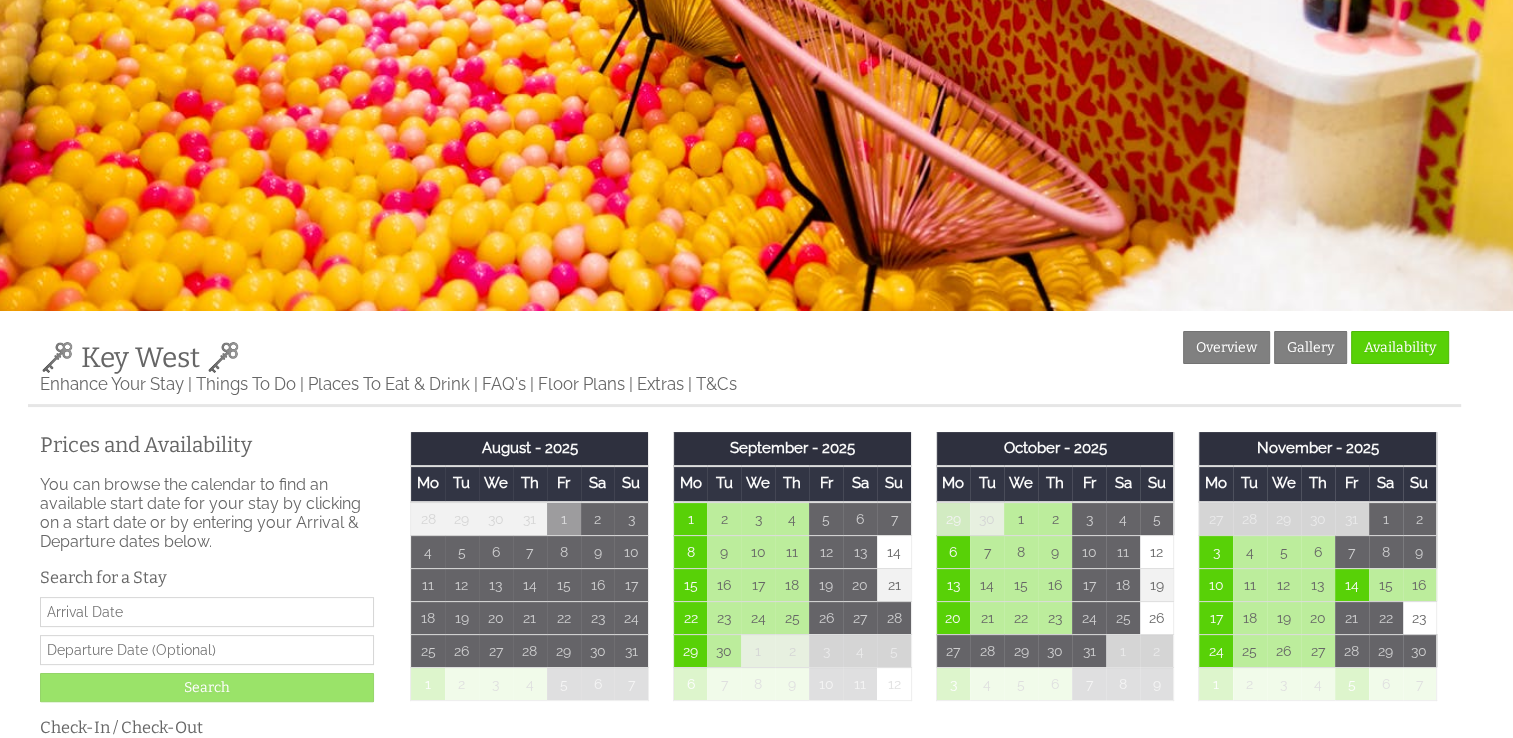 scroll, scrollTop: 0, scrollLeft: 0, axis: both 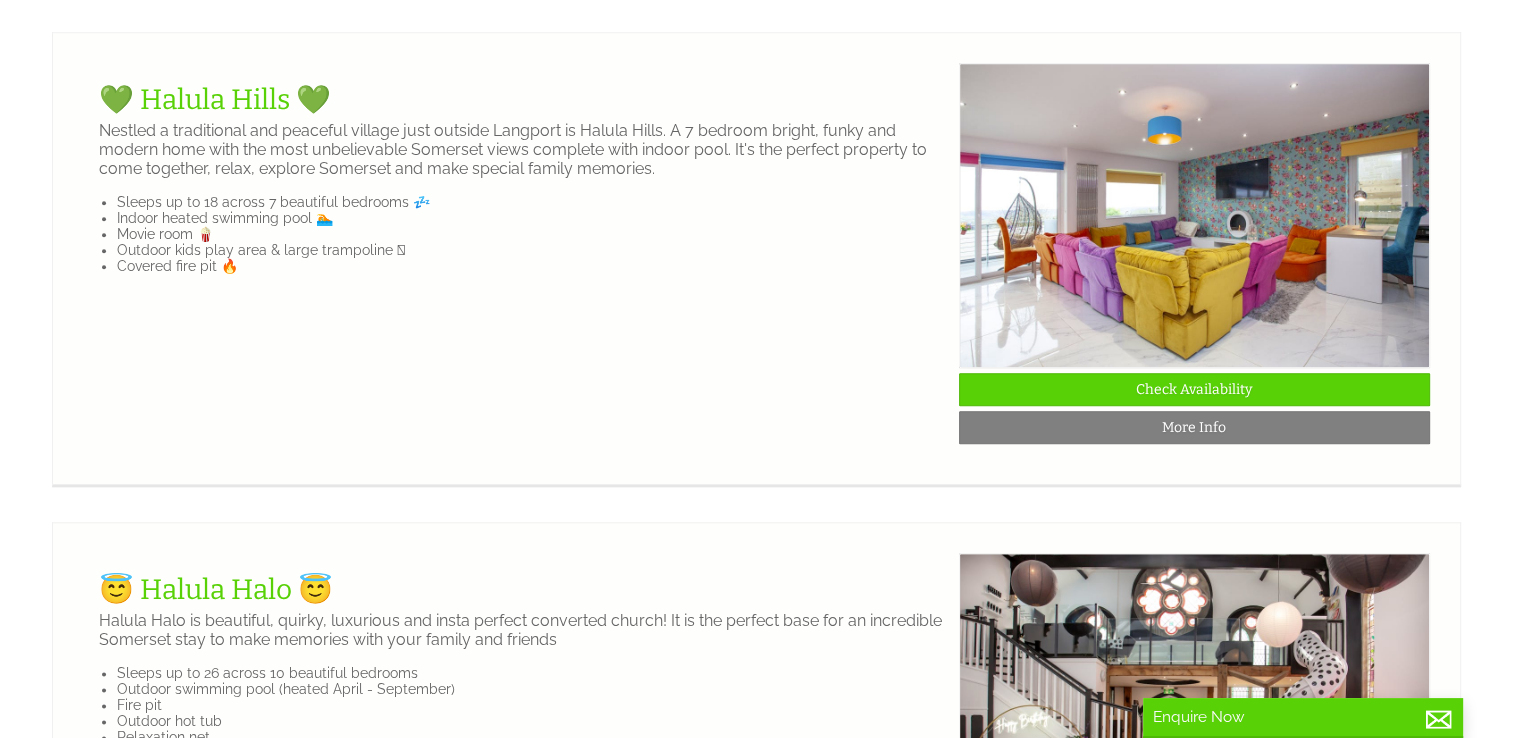 click on "Check Availability" at bounding box center [1194, -101] 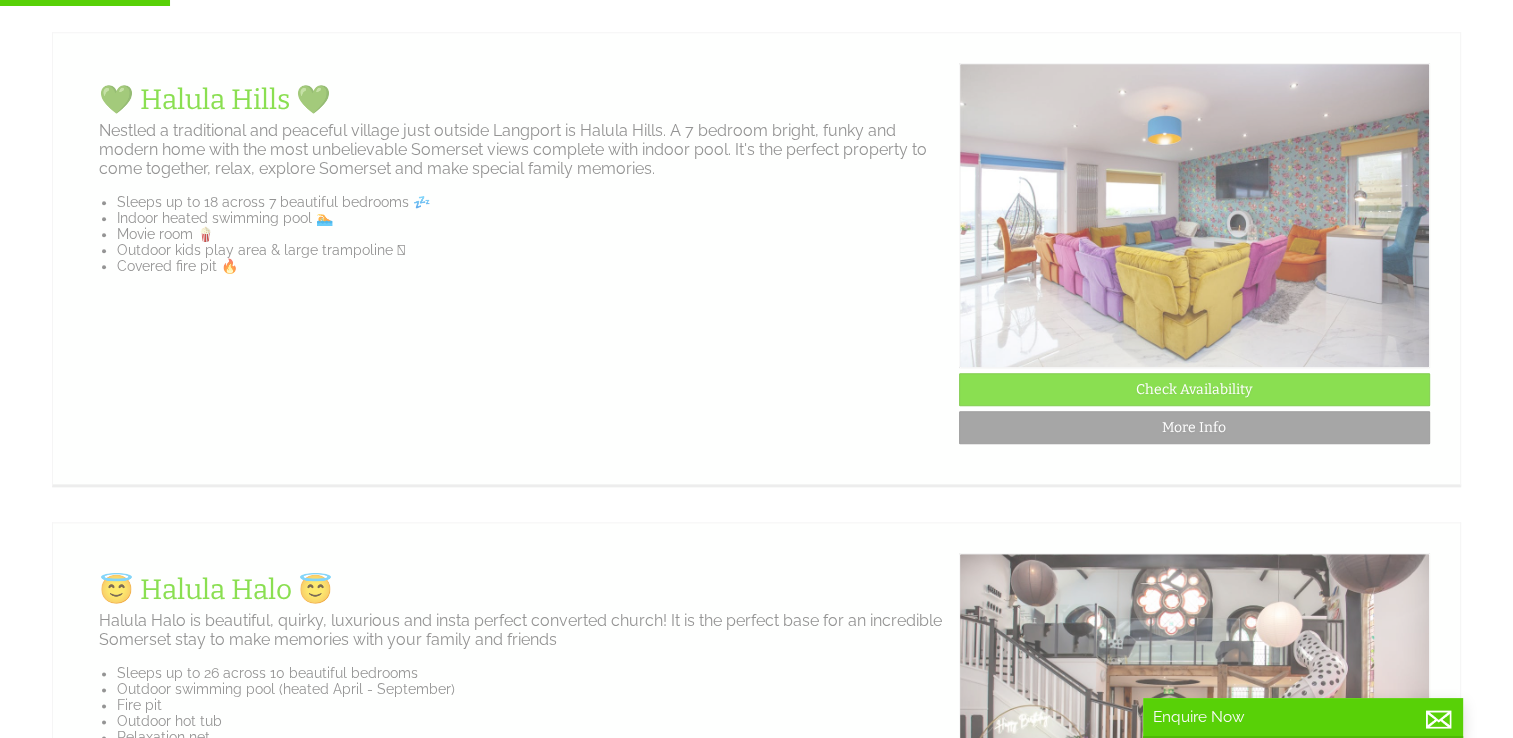 scroll, scrollTop: 0, scrollLeft: 0, axis: both 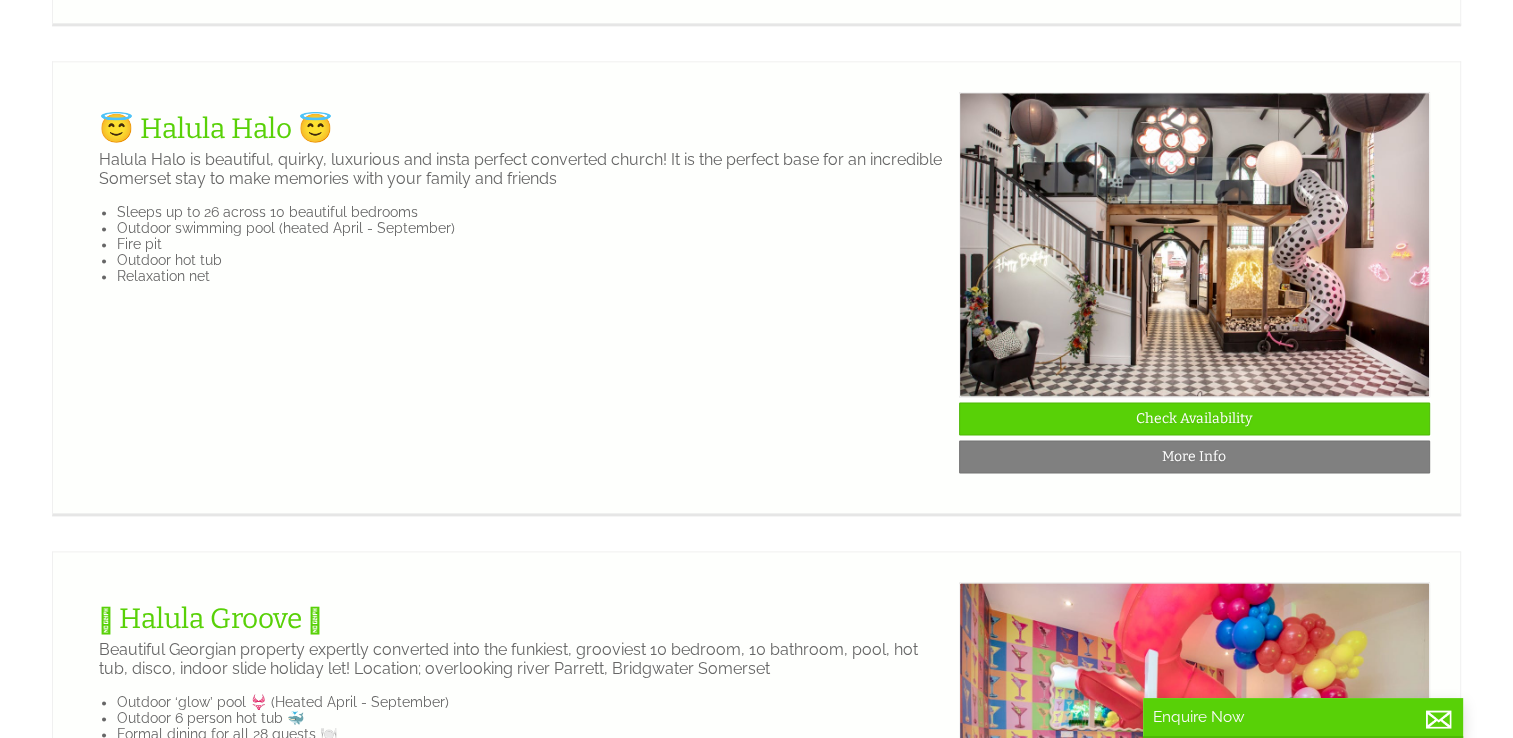 click on "Check Availability" at bounding box center [1194, -72] 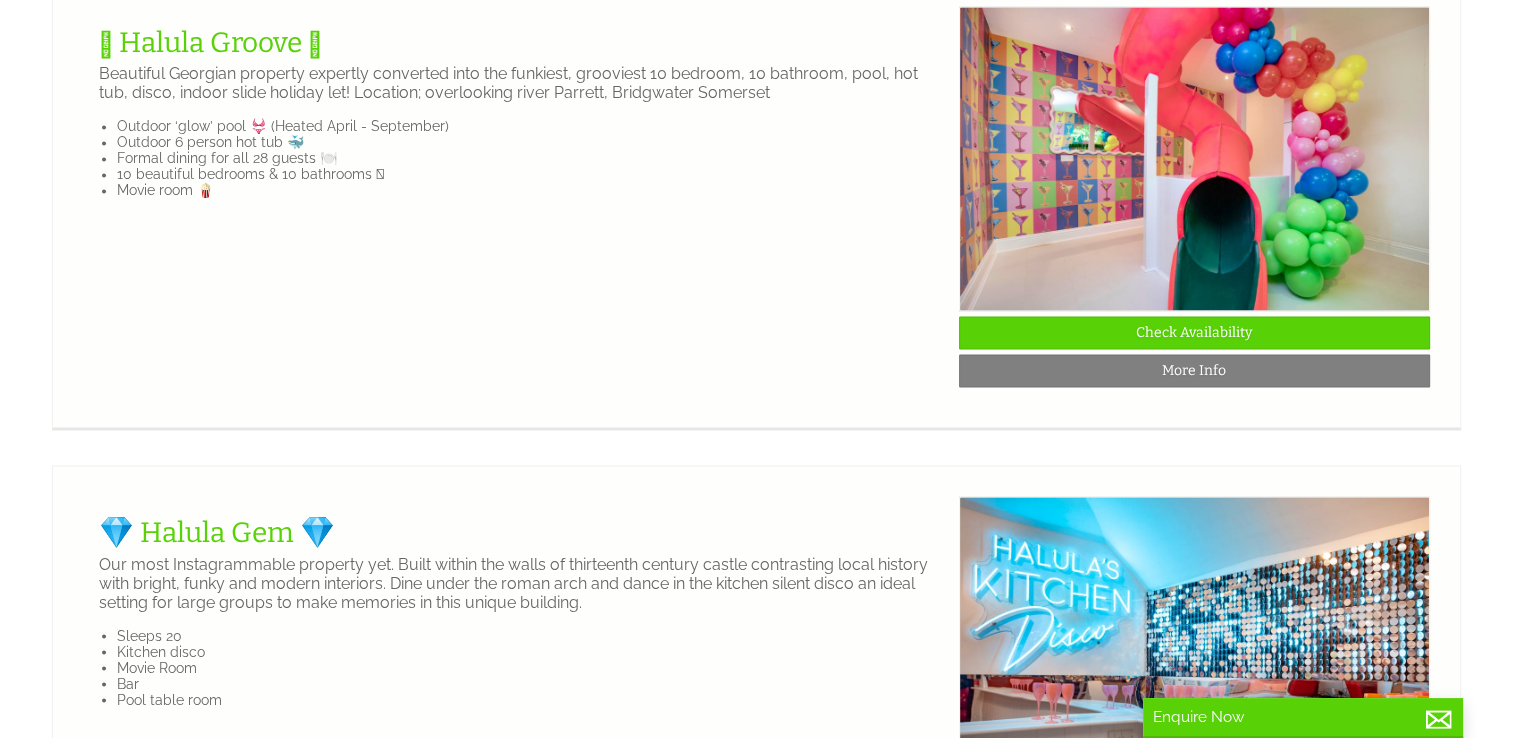 click on "Check Availability" at bounding box center [1194, -158] 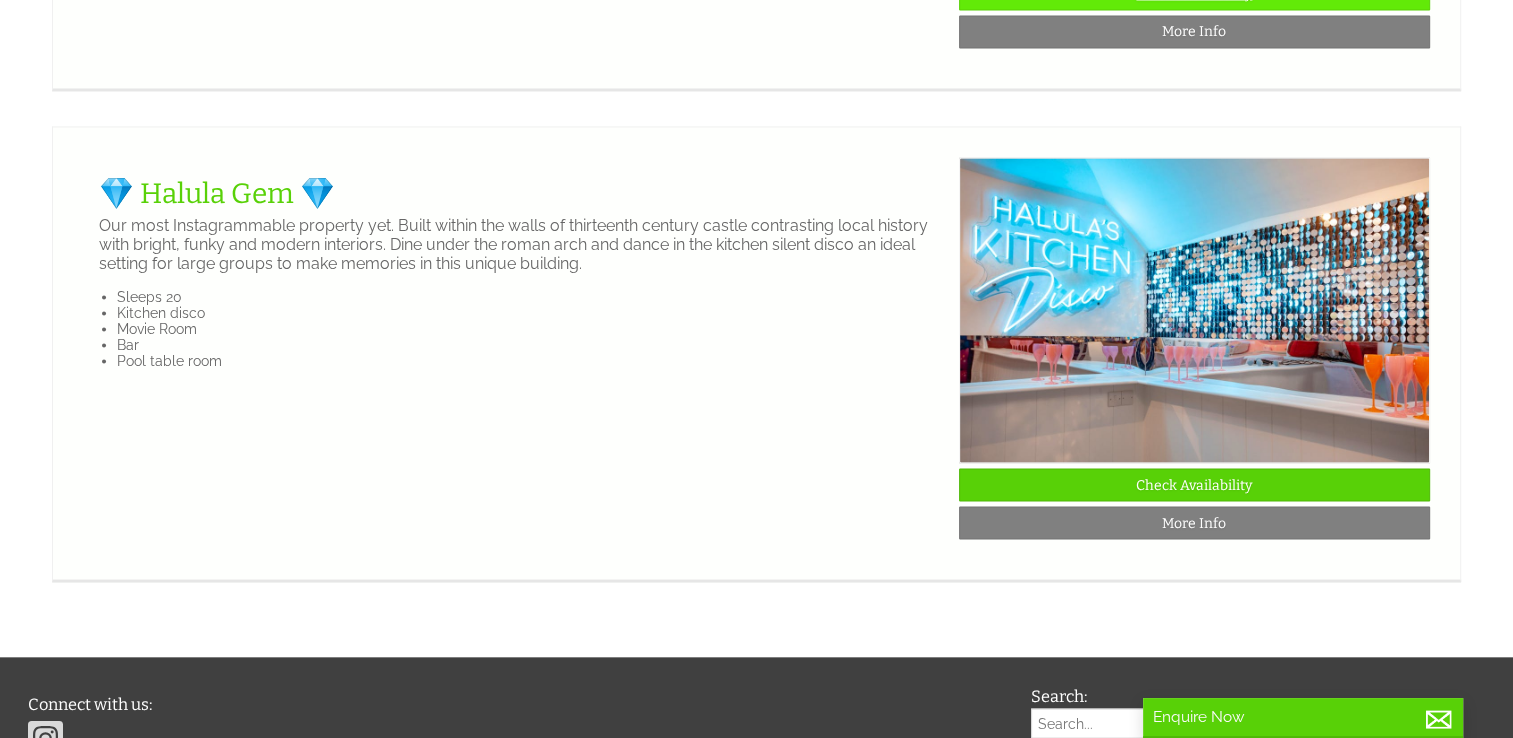 click on "Check Availability" at bounding box center [1194, -7] 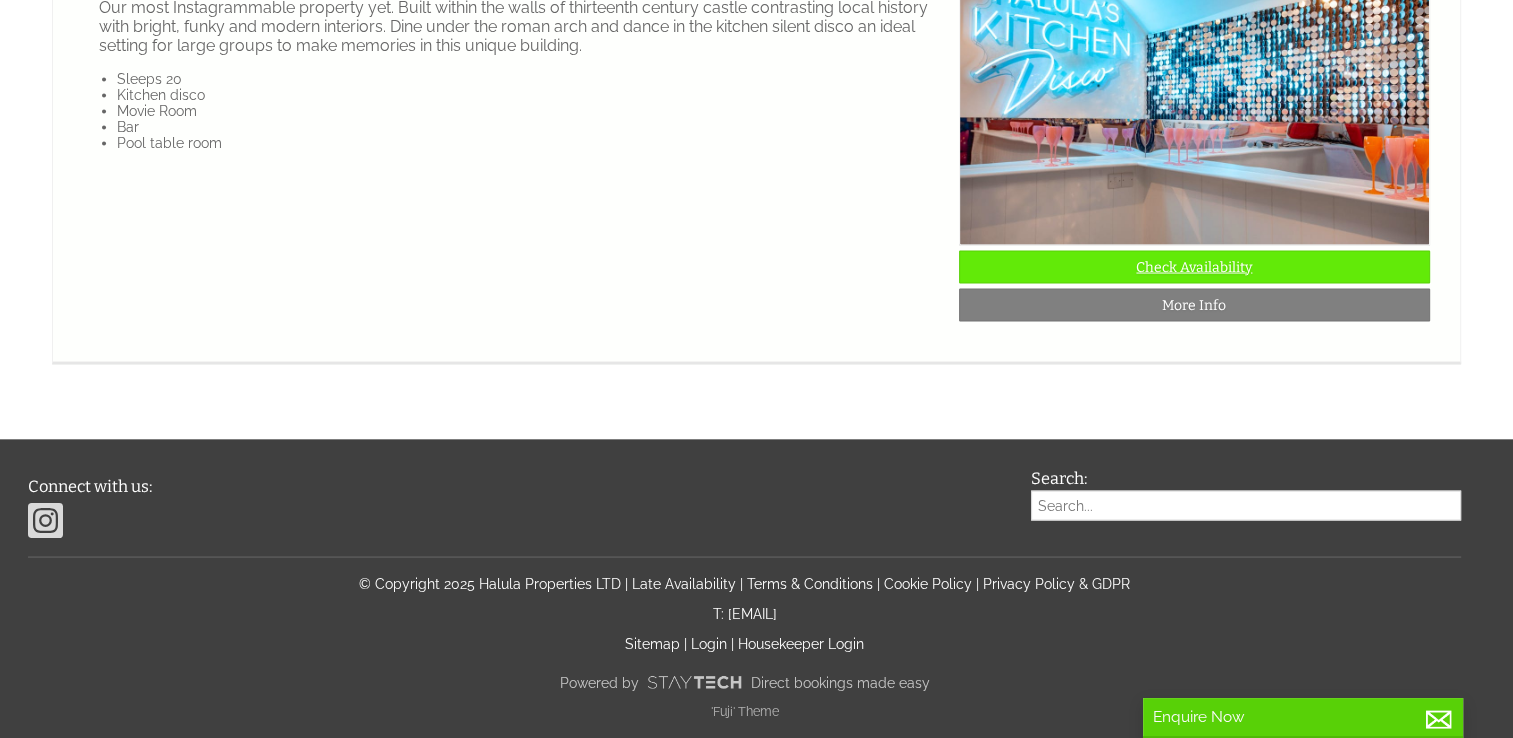click on "Check Availability" at bounding box center (1194, 266) 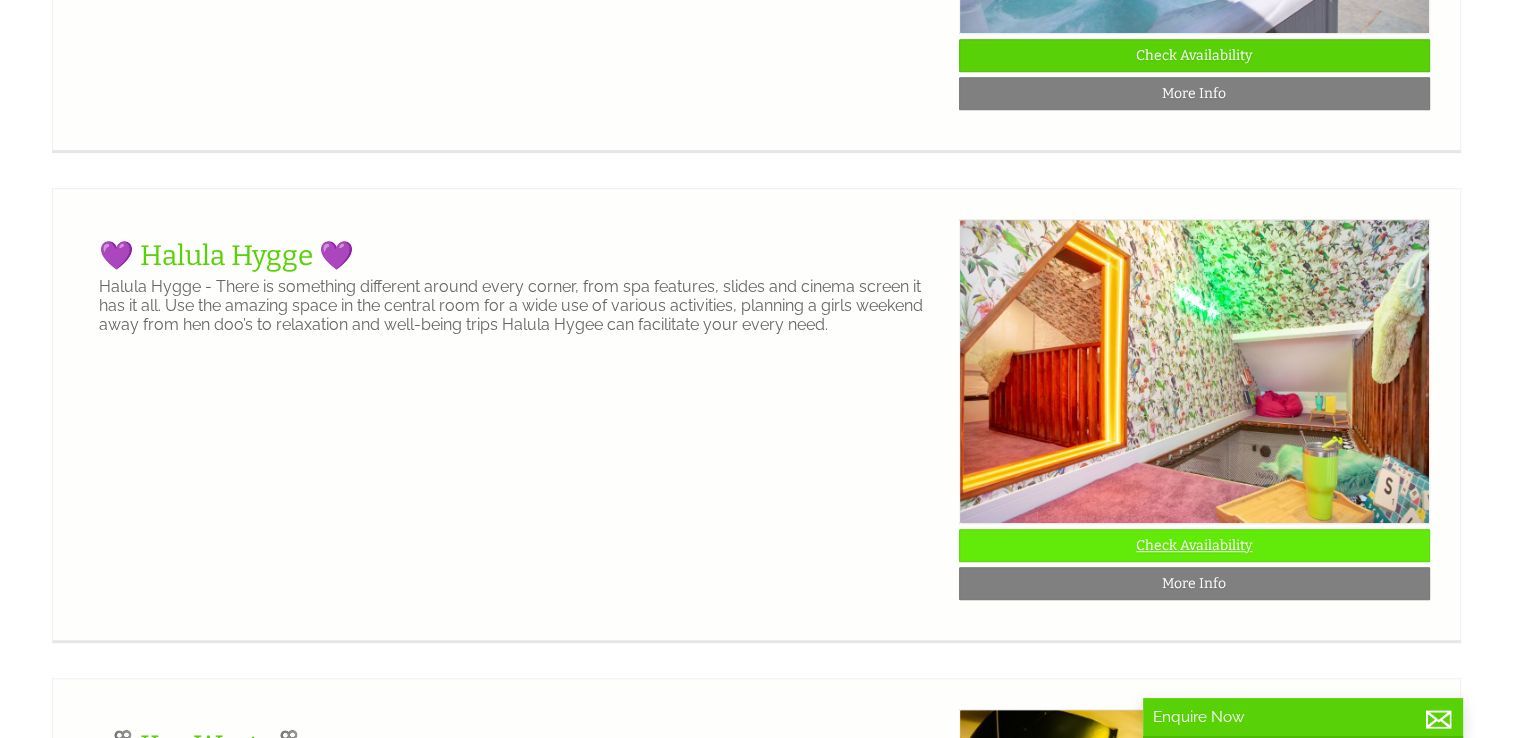 click on "Check Availability" at bounding box center (1194, 545) 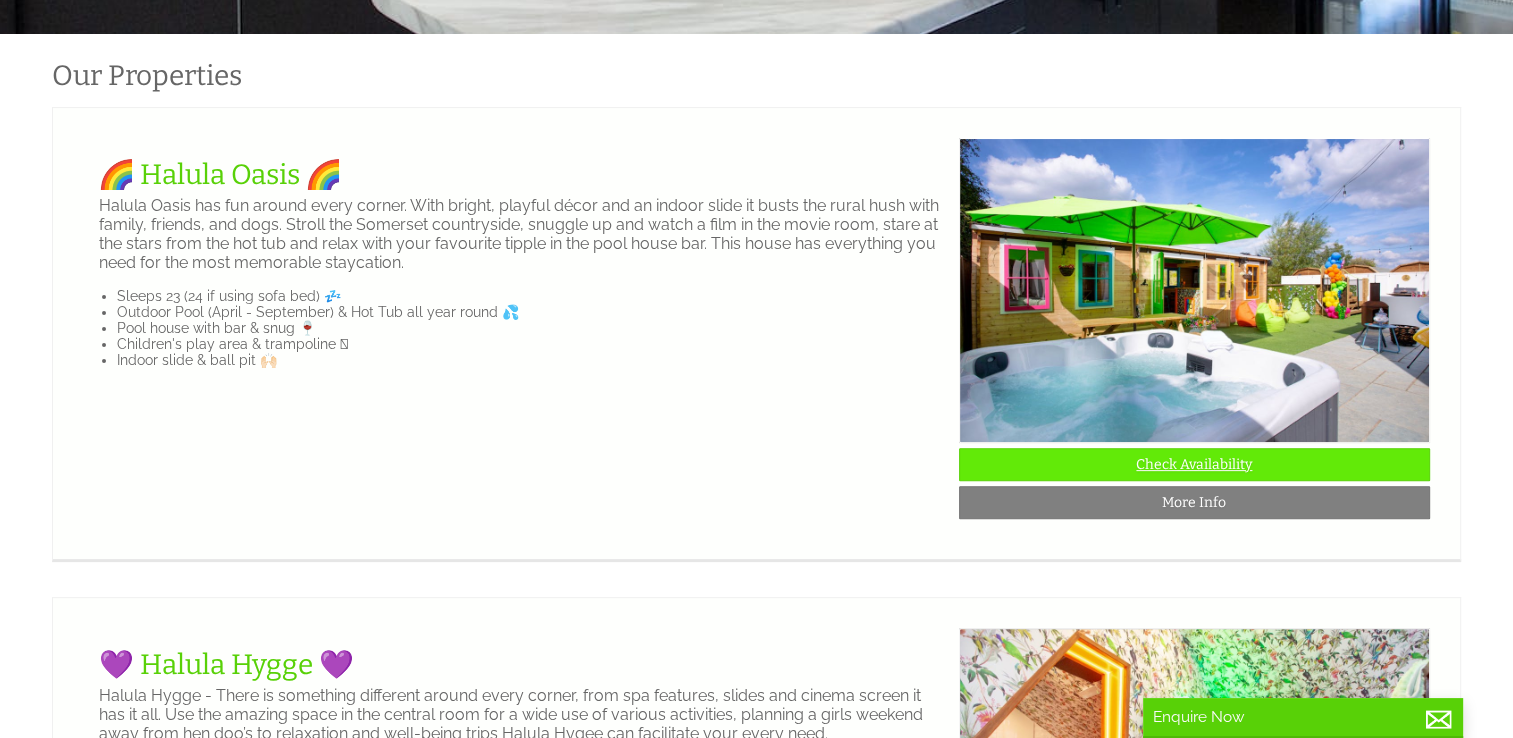 click on "Check Availability" at bounding box center [1194, 464] 